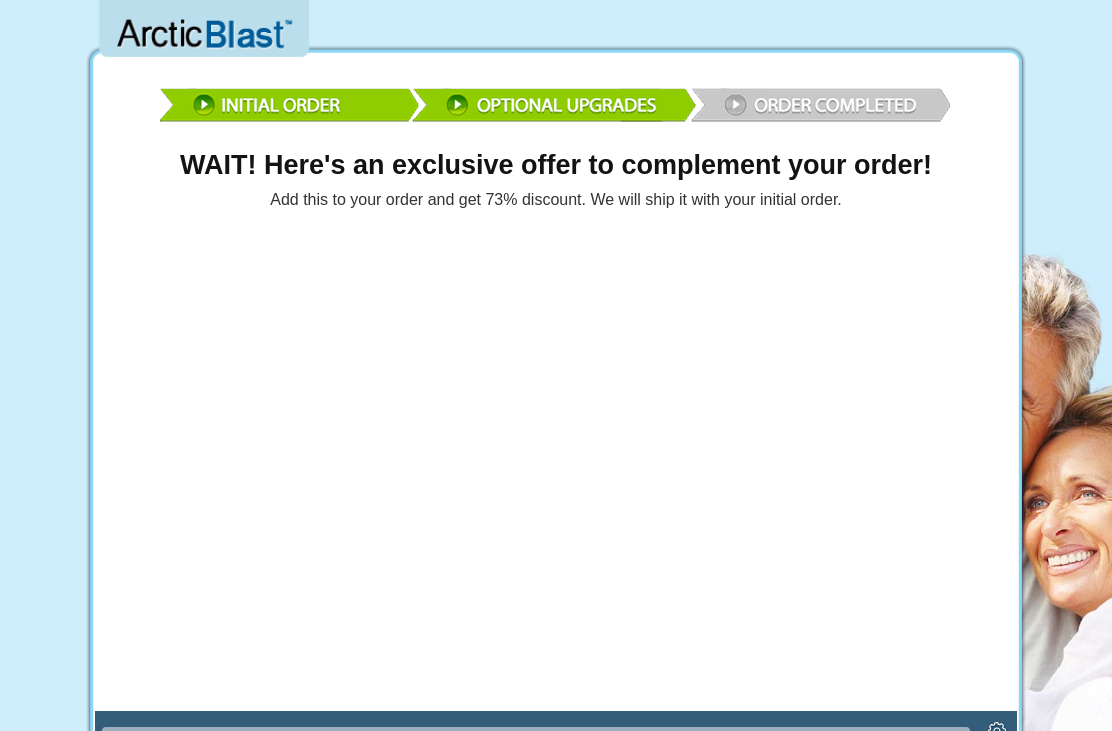 scroll, scrollTop: 0, scrollLeft: 0, axis: both 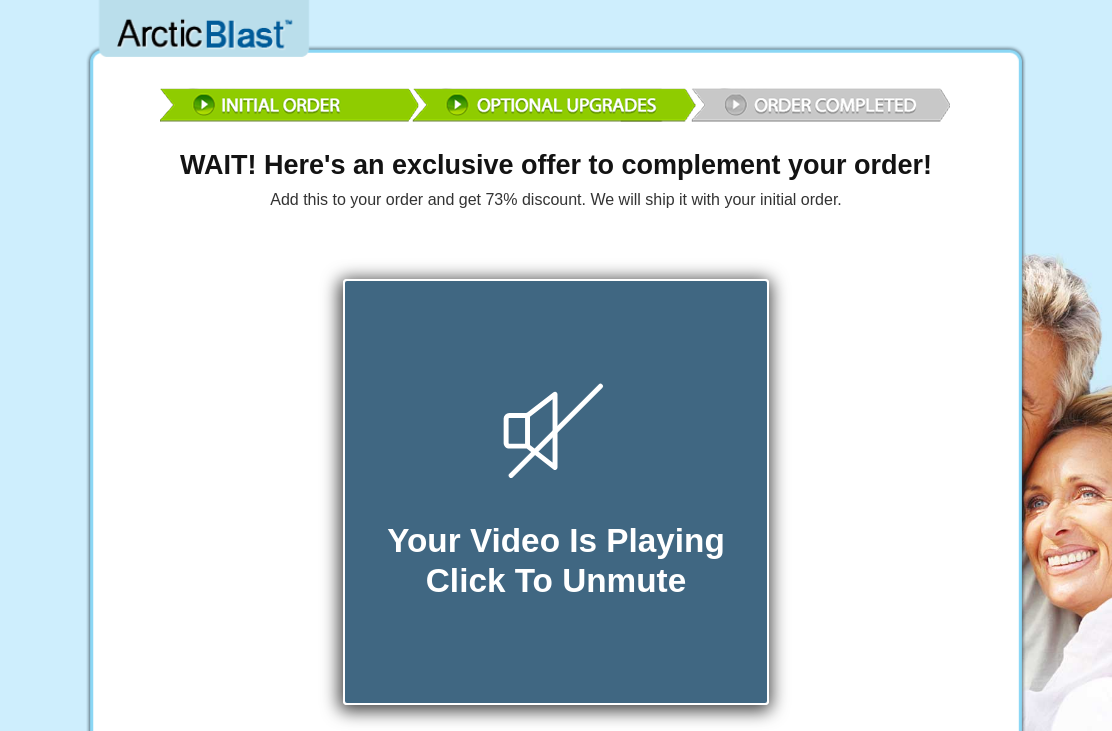 click at bounding box center (556, 431) 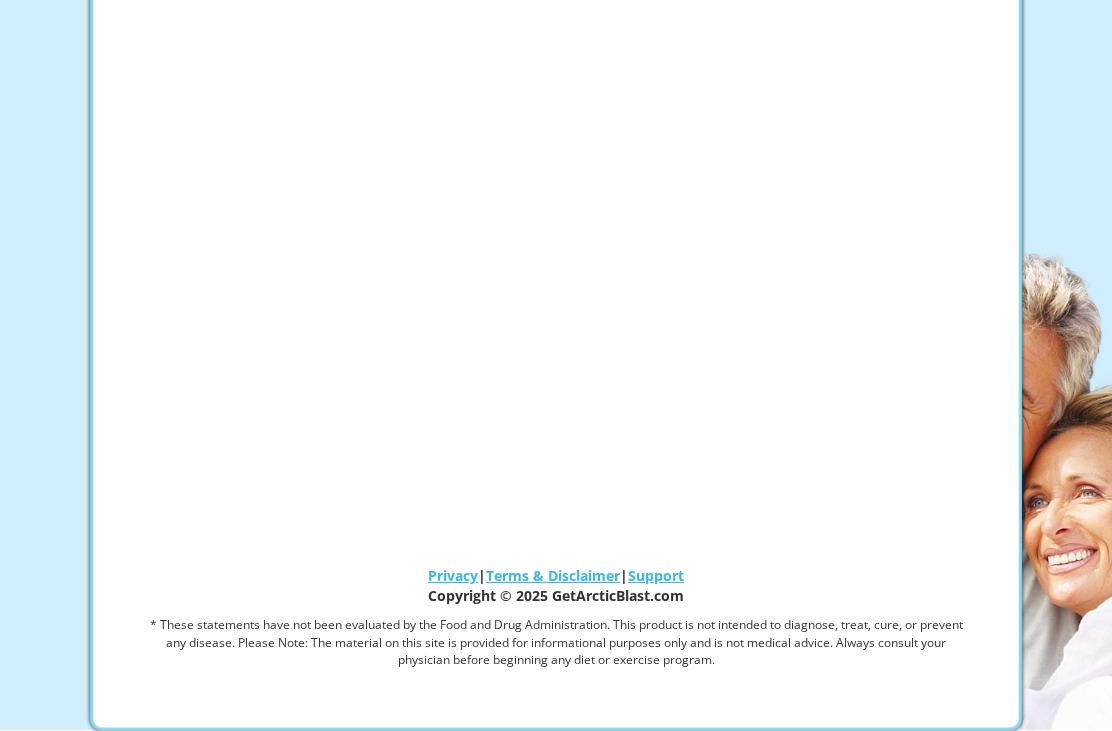 scroll, scrollTop: 254, scrollLeft: 0, axis: vertical 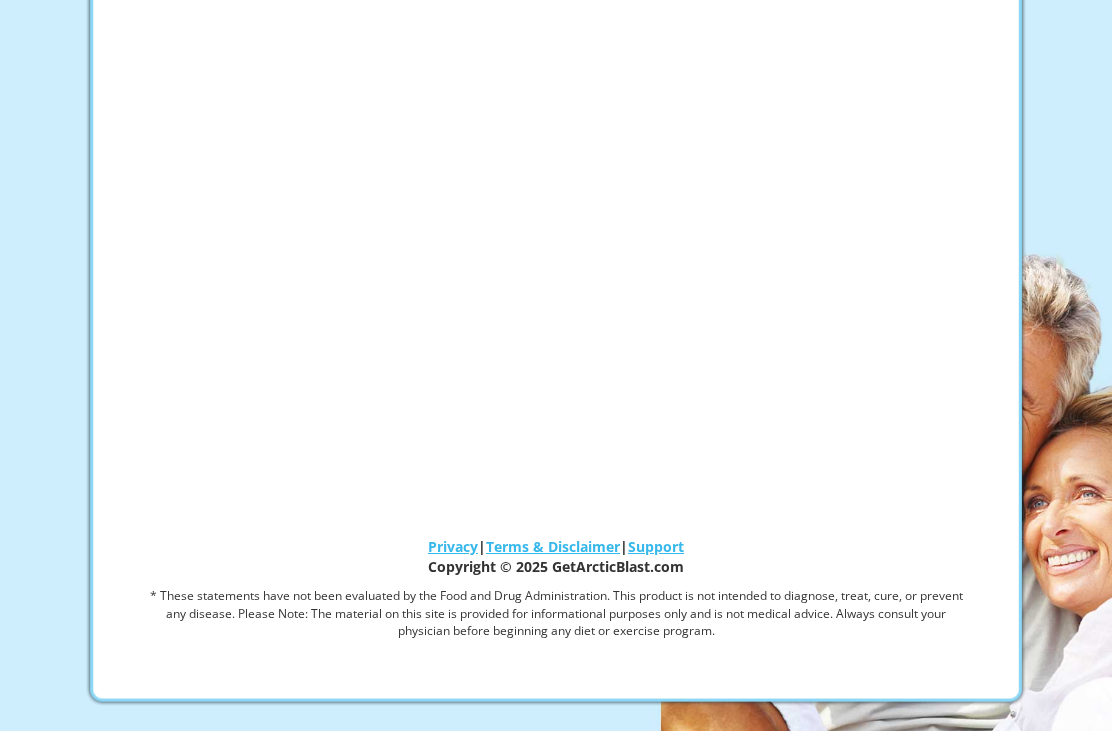 click at bounding box center [555, 238] 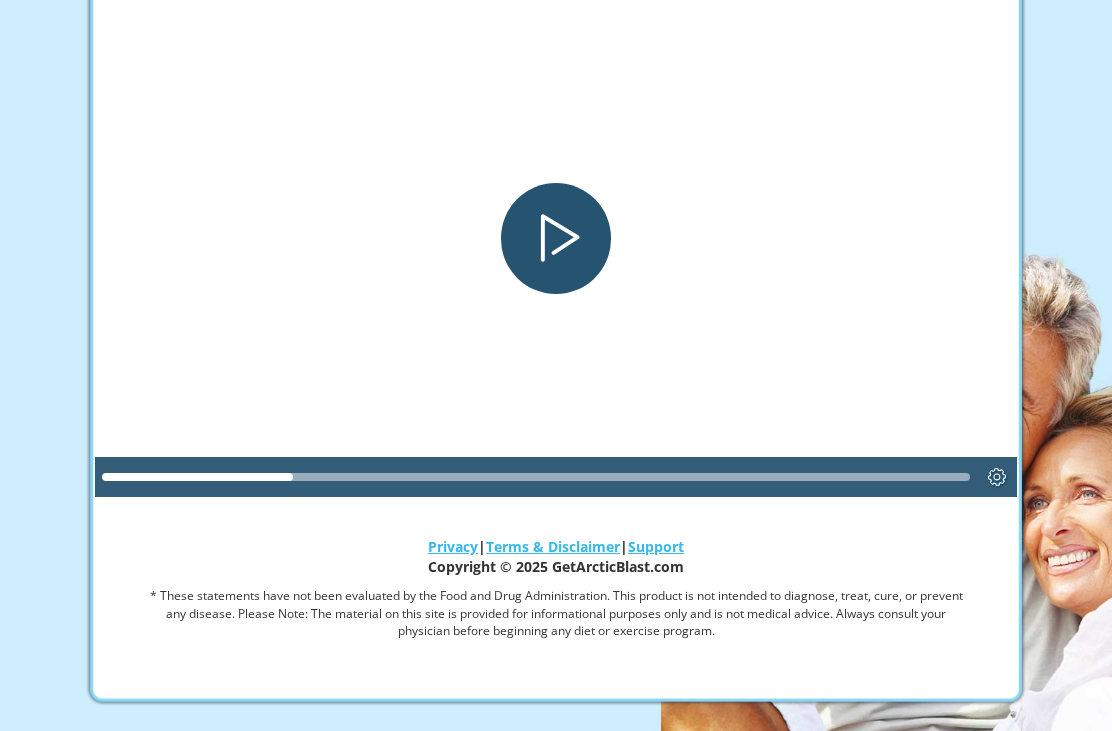 click at bounding box center [556, 238] 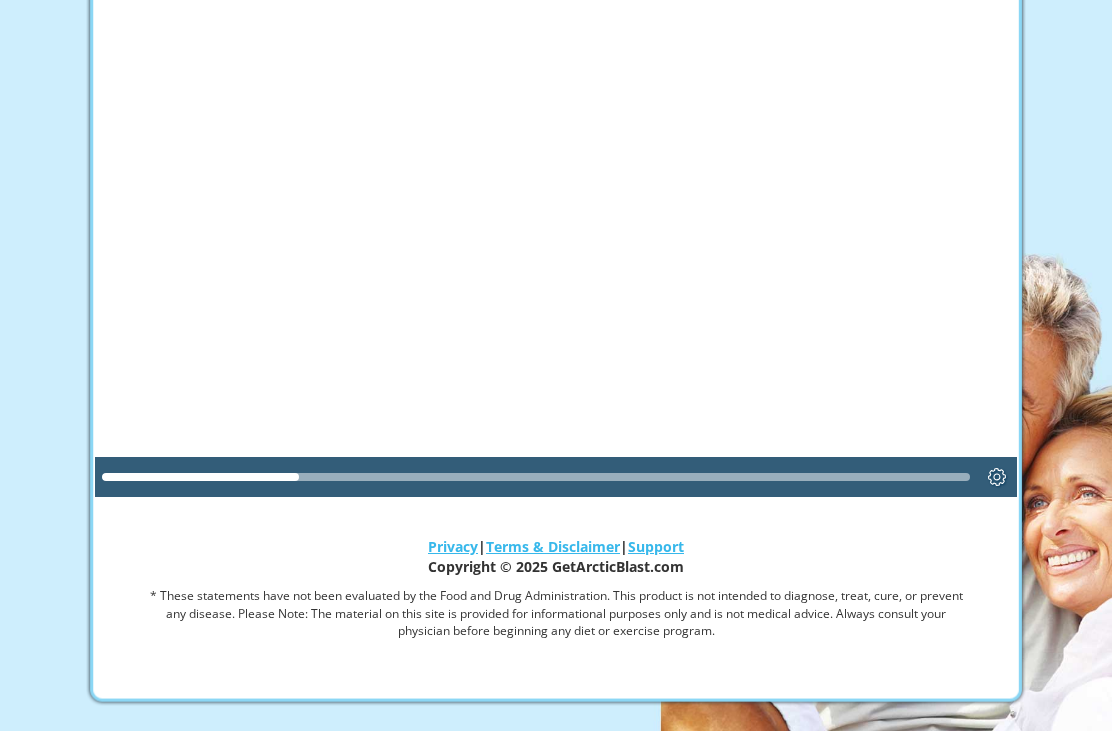 click at bounding box center [535, 477] 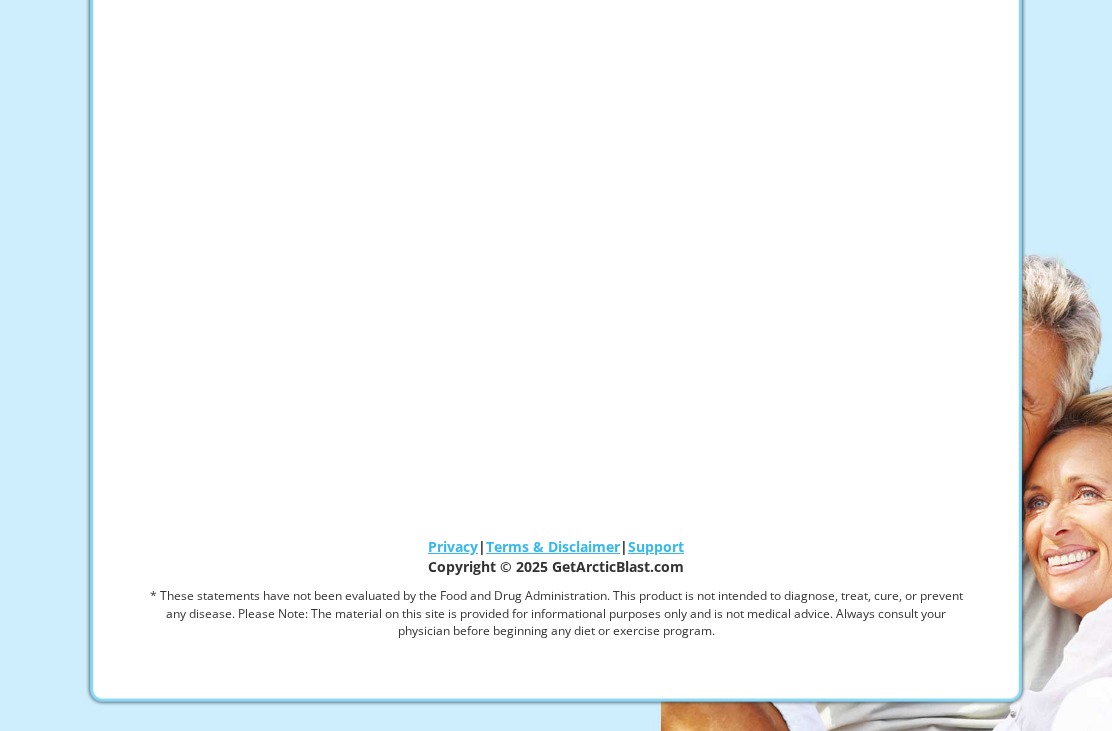 click at bounding box center (555, 238) 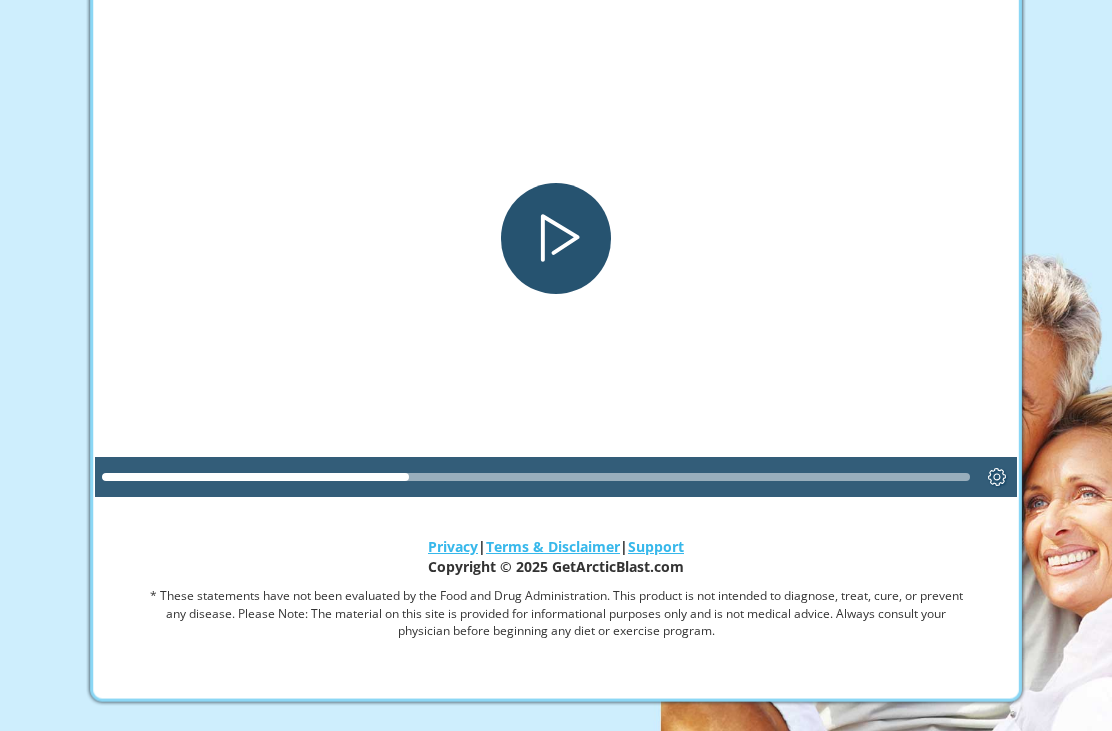 click at bounding box center [556, 238] 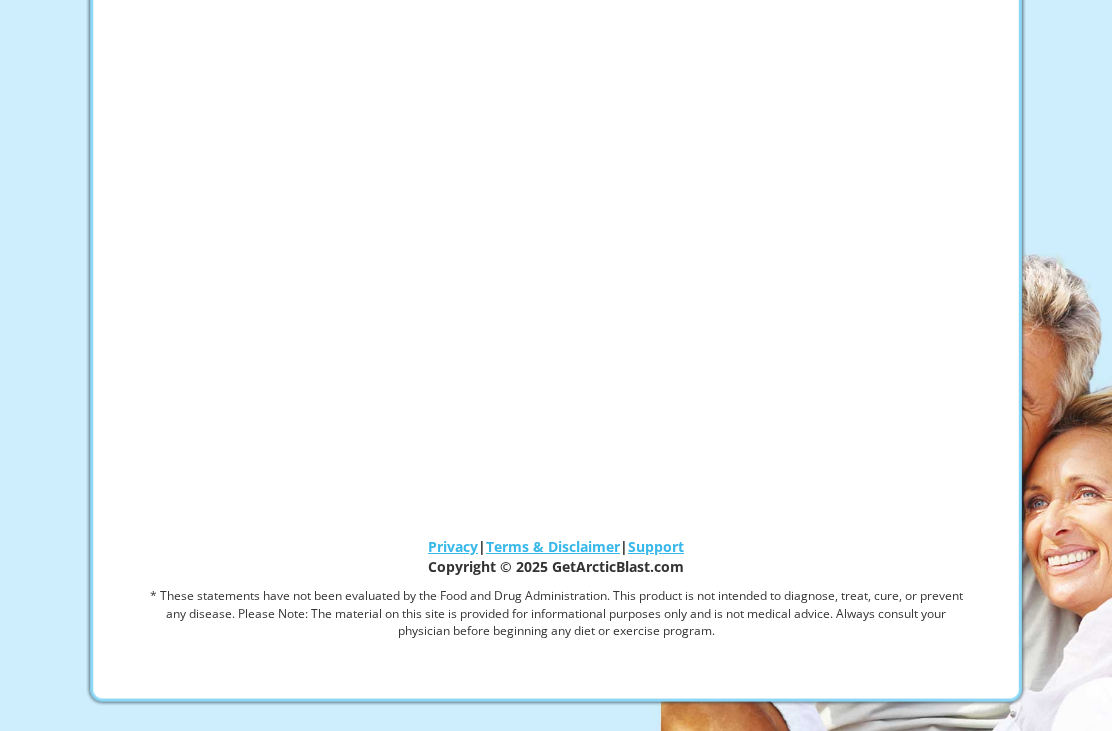 click at bounding box center [555, 238] 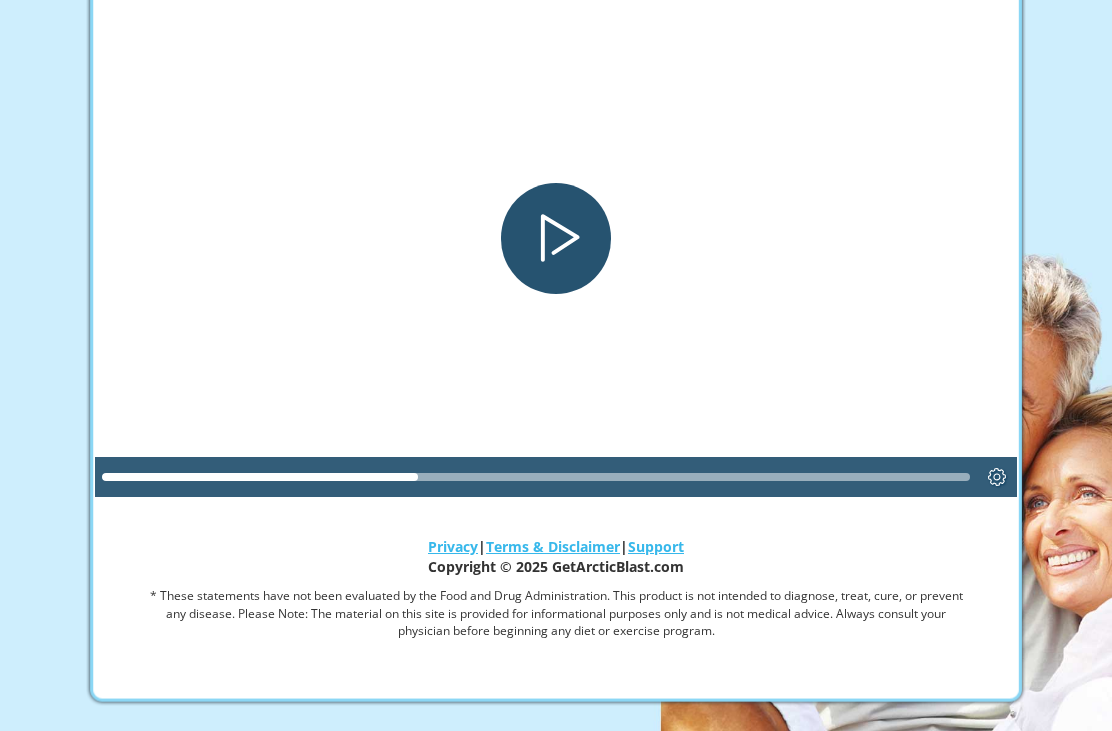 click at bounding box center (535, 477) 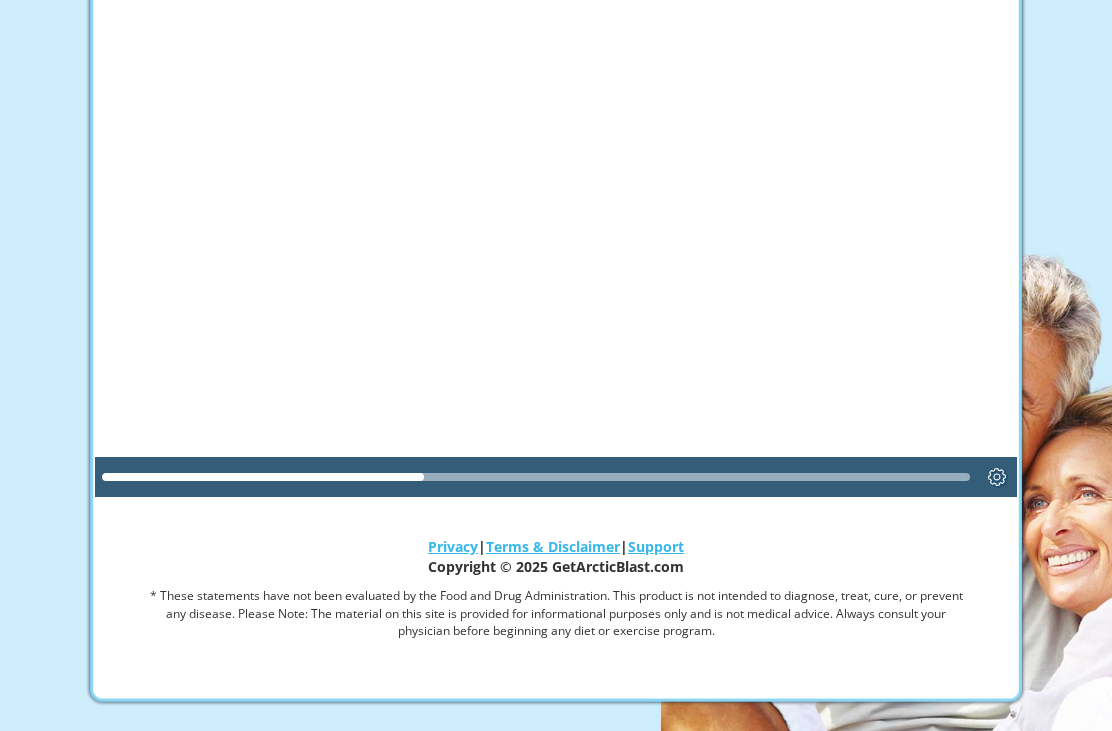 click at bounding box center [535, 477] 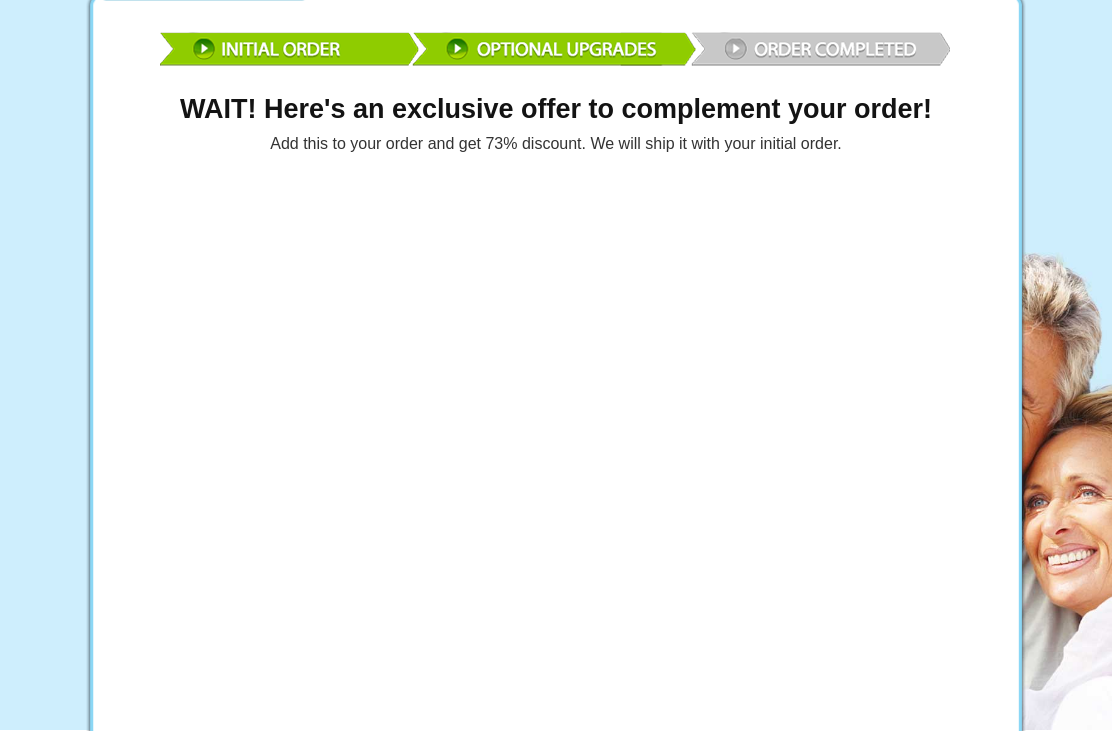 scroll, scrollTop: 56, scrollLeft: 0, axis: vertical 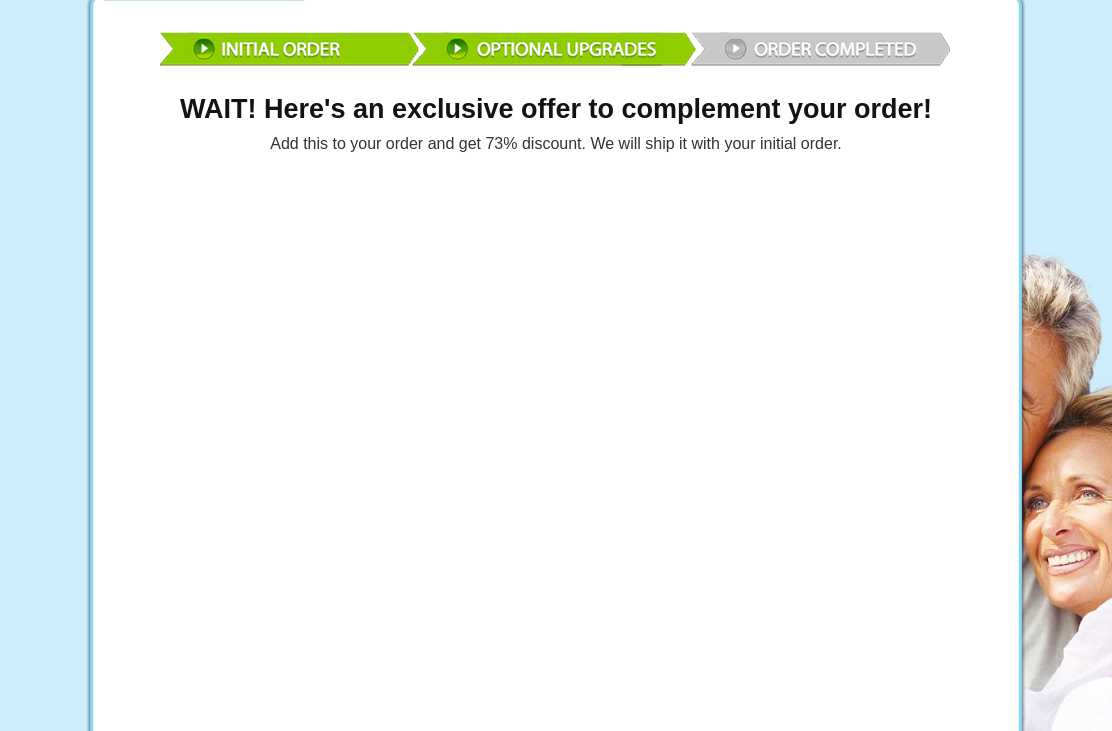 click at bounding box center (555, 436) 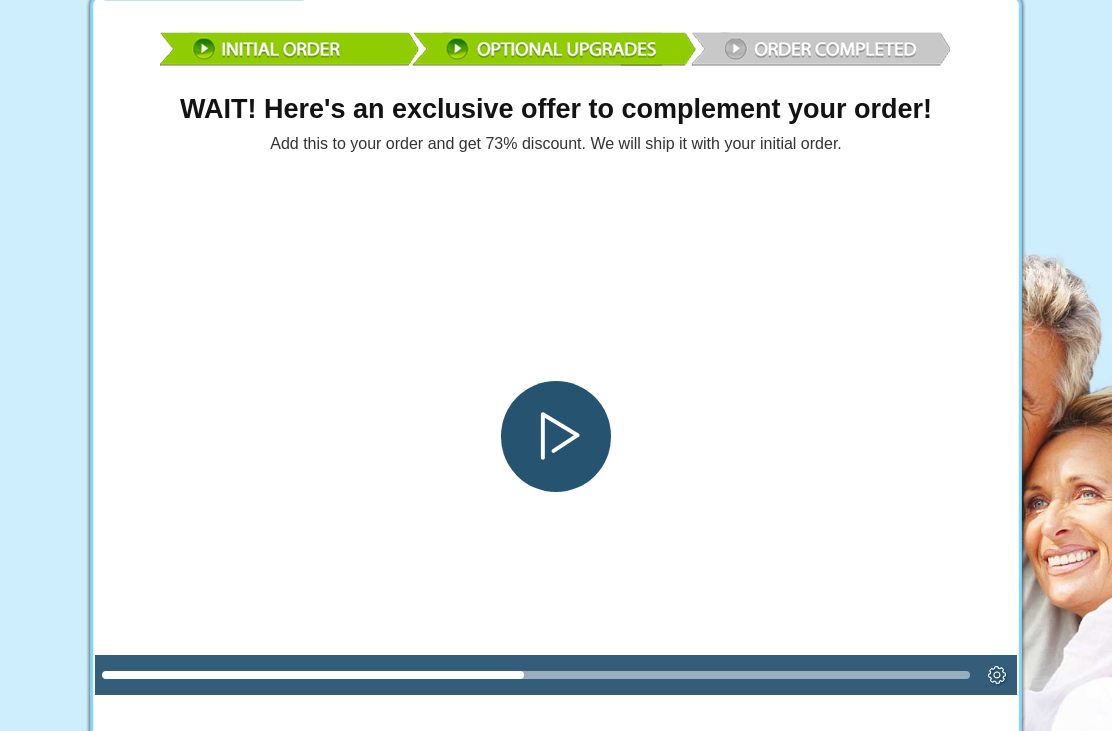click at bounding box center (555, 436) 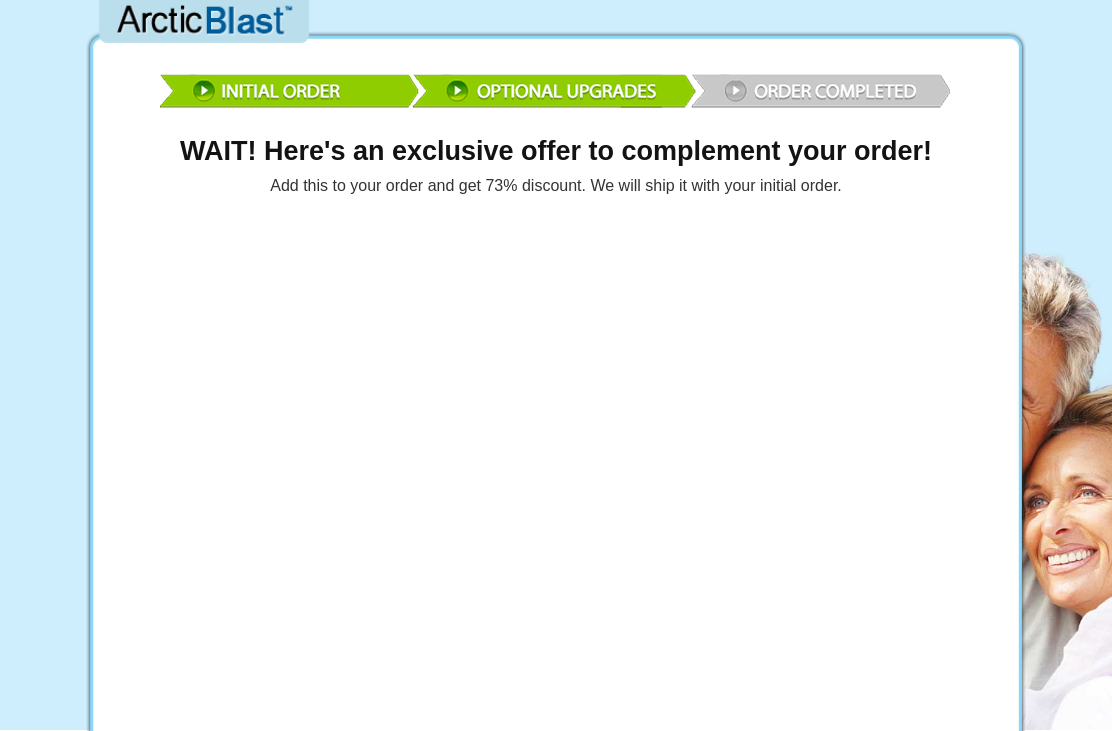 scroll, scrollTop: 0, scrollLeft: 0, axis: both 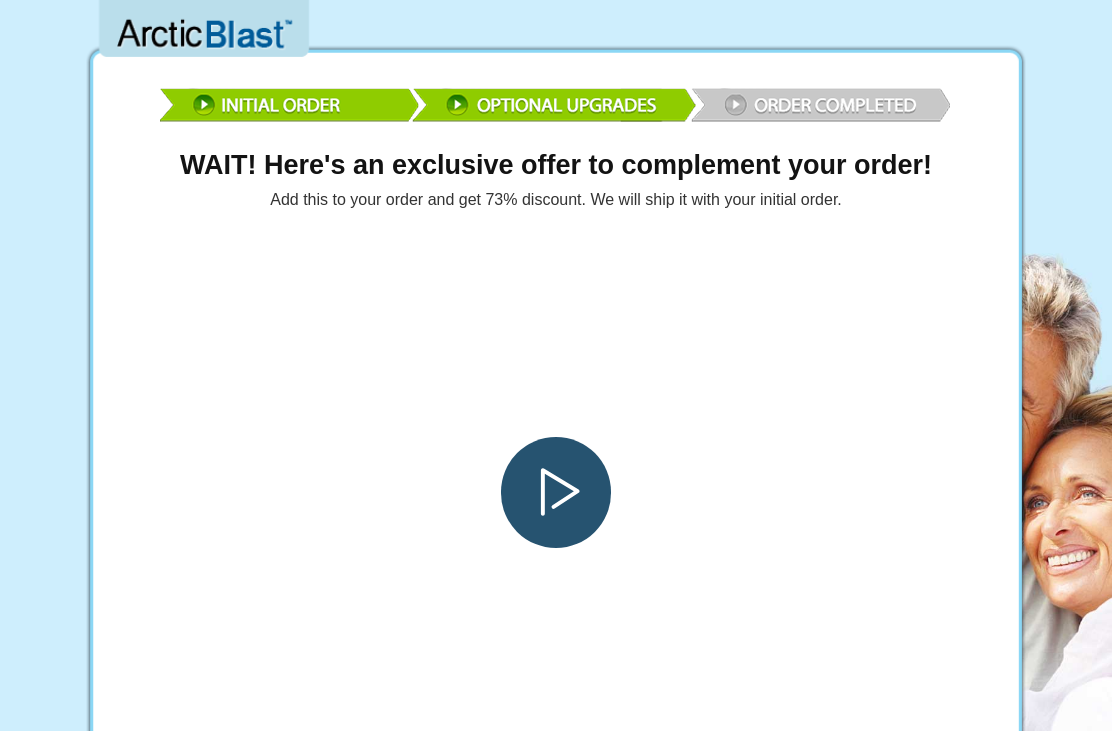 click at bounding box center (556, 492) 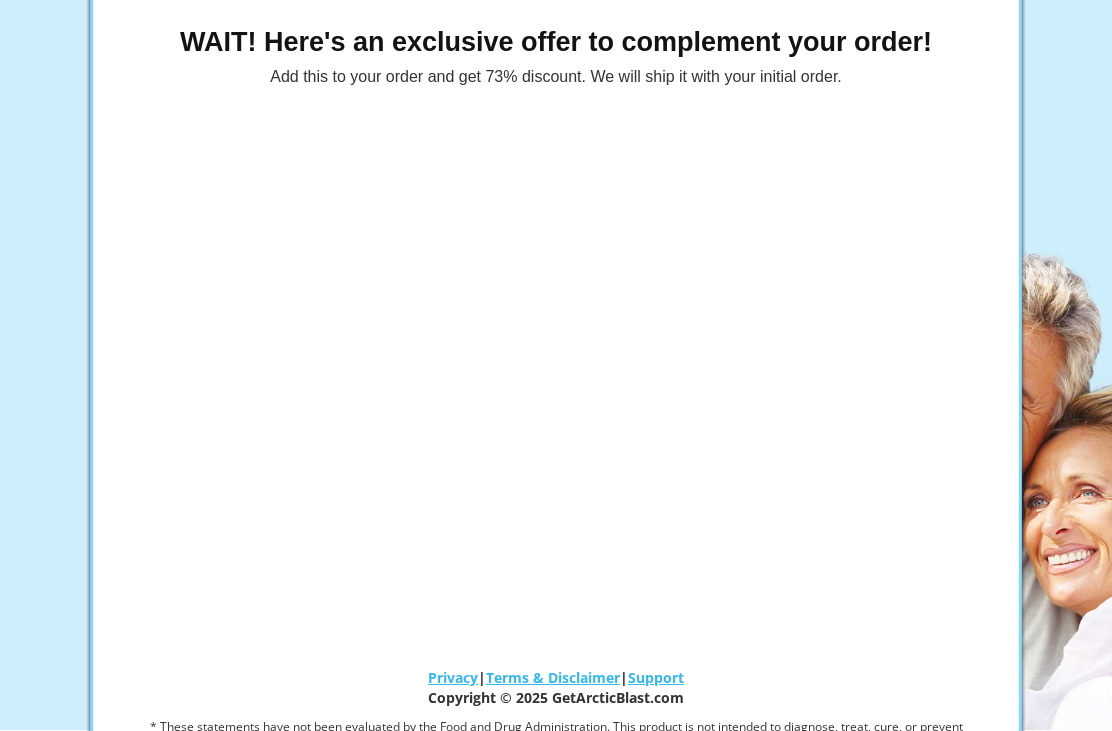 scroll, scrollTop: 149, scrollLeft: 0, axis: vertical 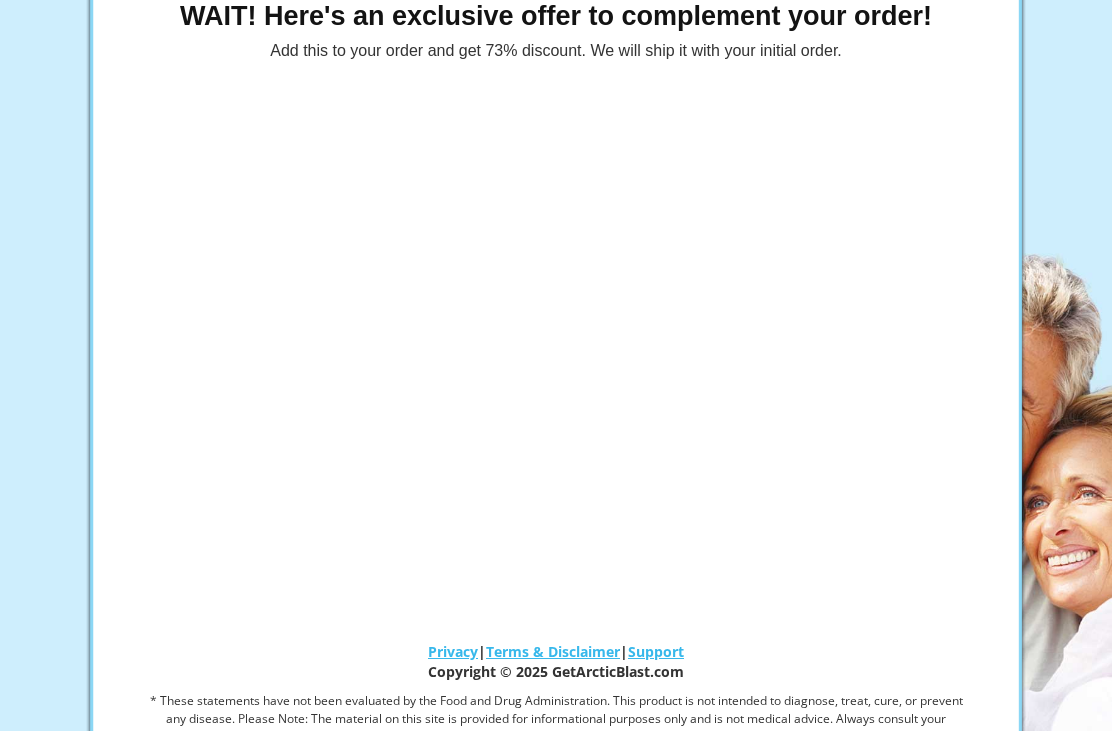 click at bounding box center [555, 343] 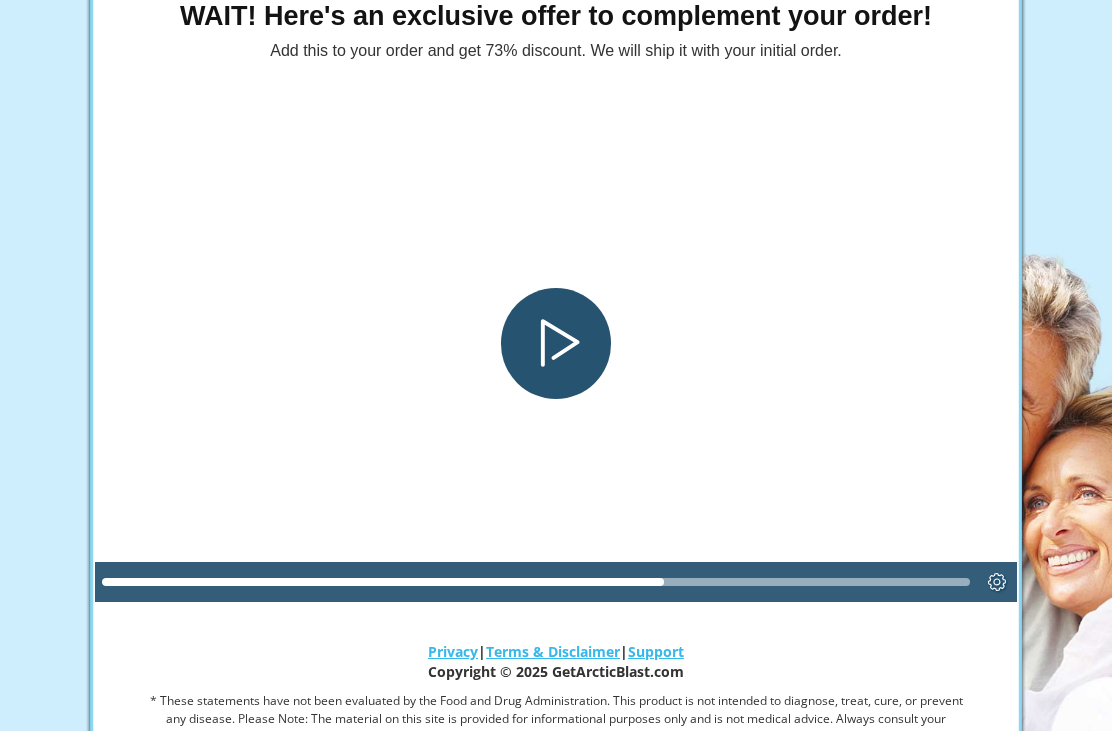 click at bounding box center (555, 343) 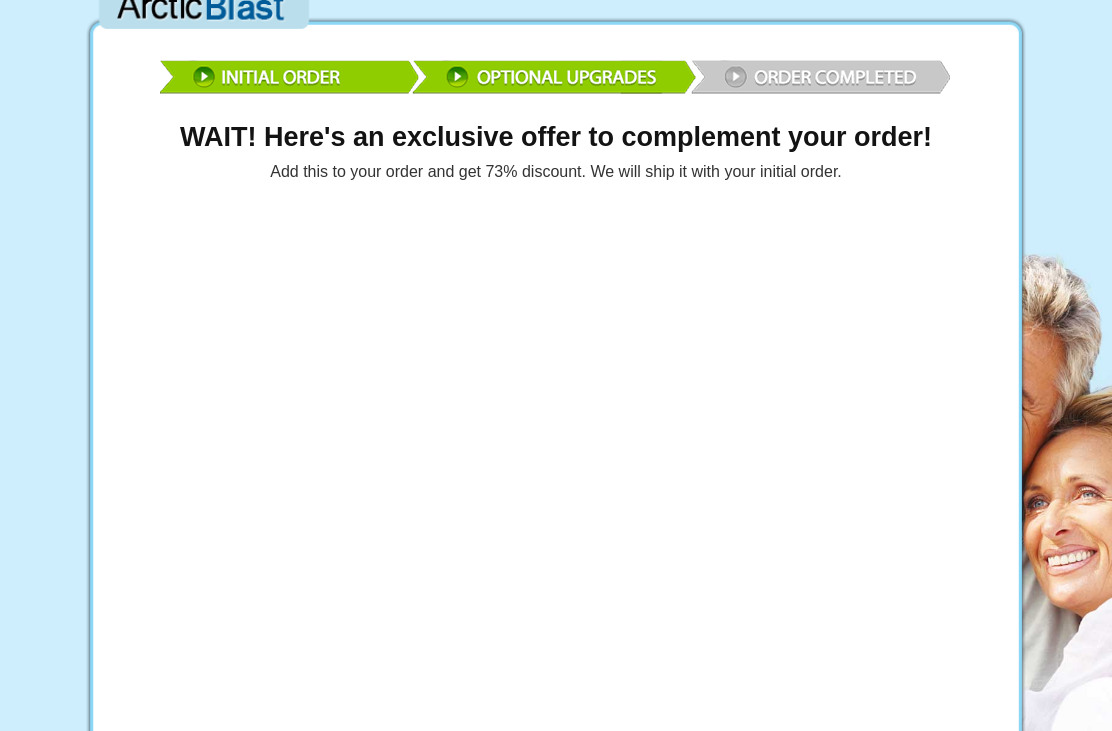scroll, scrollTop: 0, scrollLeft: 0, axis: both 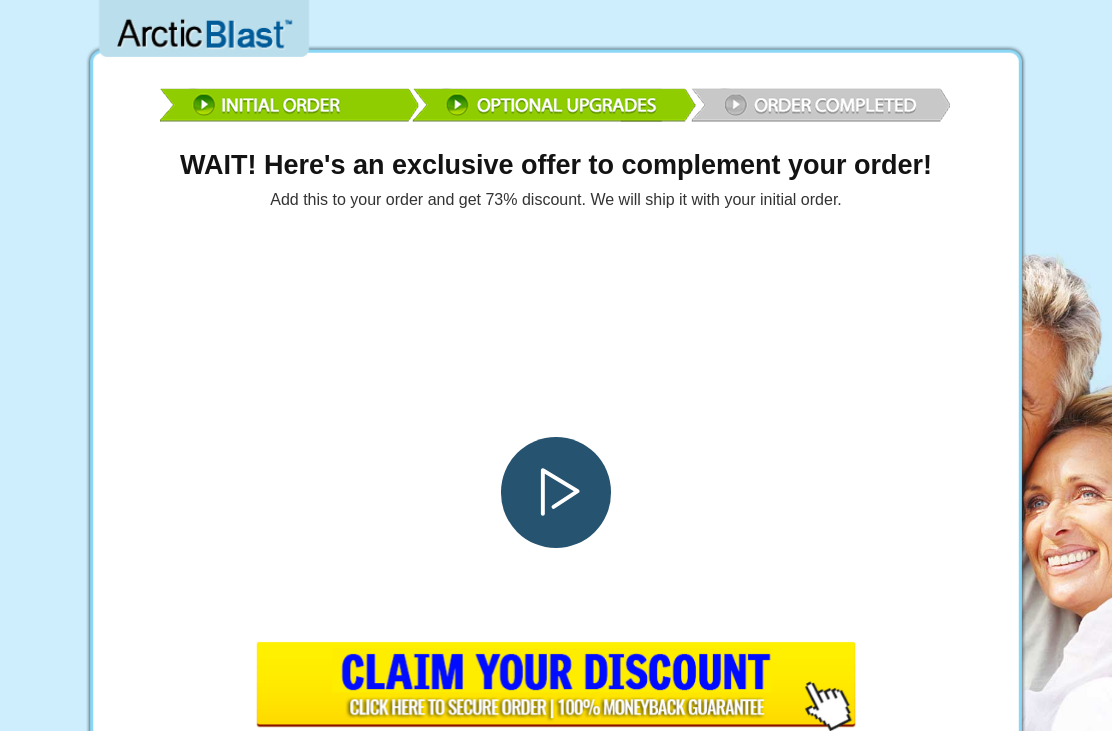 click at bounding box center [556, 492] 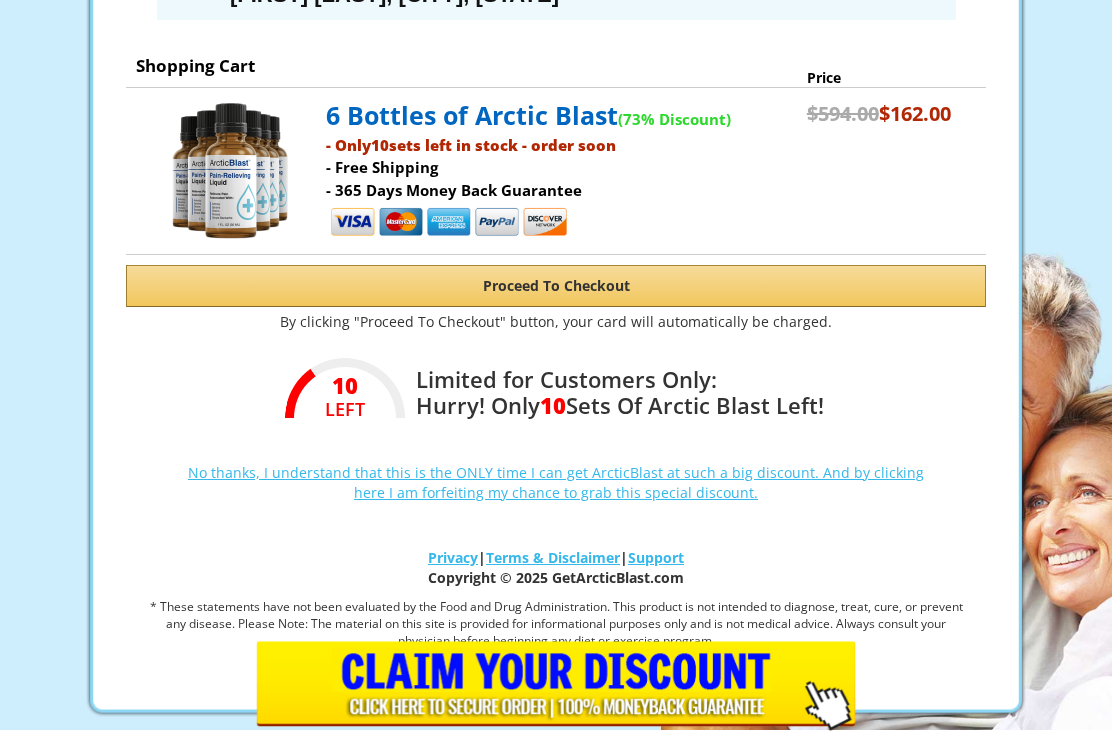 scroll, scrollTop: 11367, scrollLeft: 0, axis: vertical 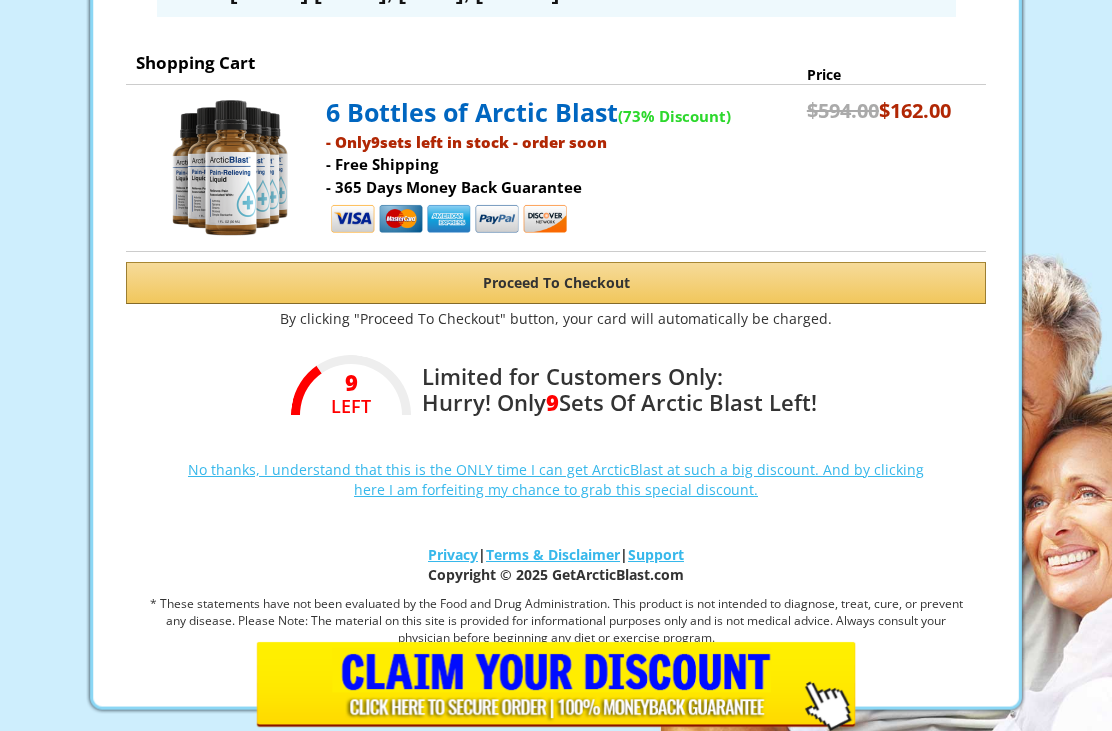 click on "No thanks, I understand that this is the ONLY time I can get ArcticBlast at such a big discount. And by clicking here I am forfeiting my chance to grab this special discount." at bounding box center (556, 479) 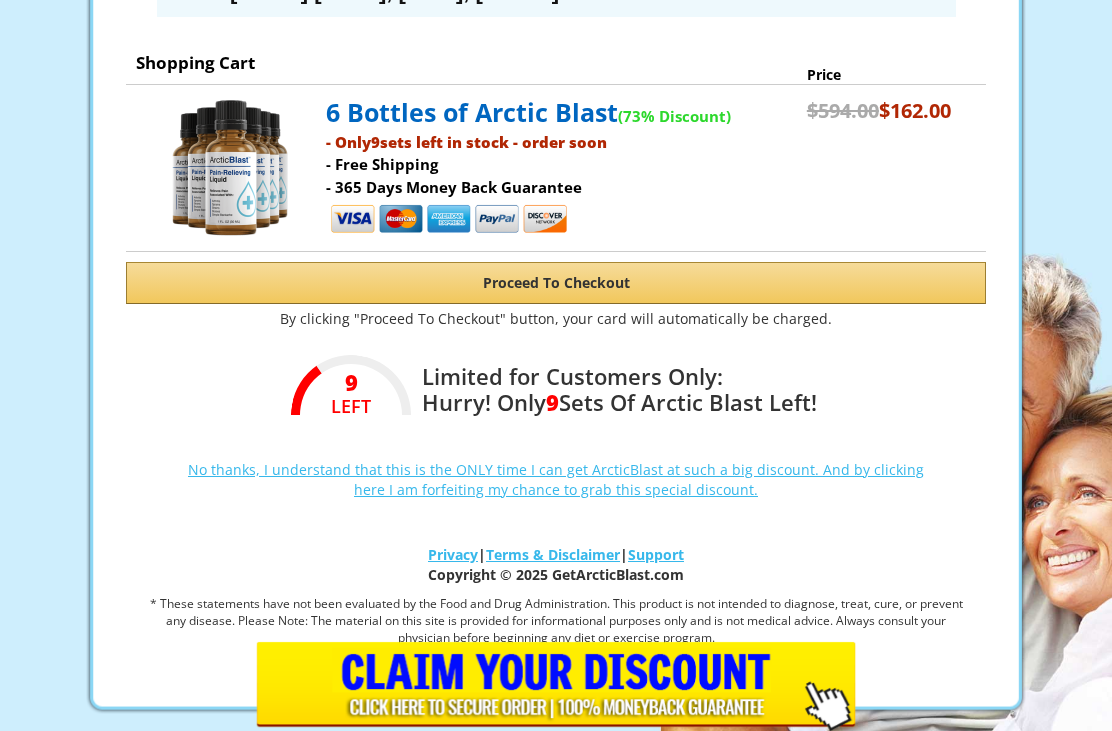 click on "LAST CHANCE
SAVE $432
SAVE 73%" at bounding box center [556, 228] 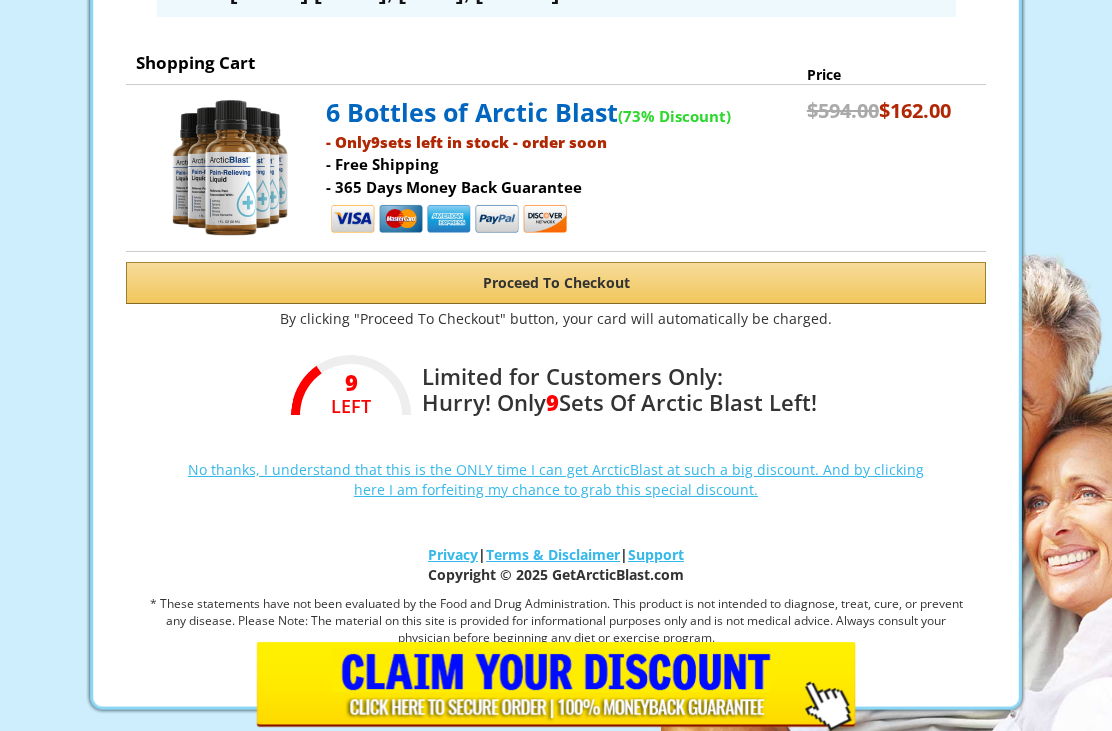 click on "No thanks, I understand that this is the ONLY time I can get ArcticBlast at such a big discount. And by clicking here I am forfeiting my chance to grab this special discount." at bounding box center (556, 479) 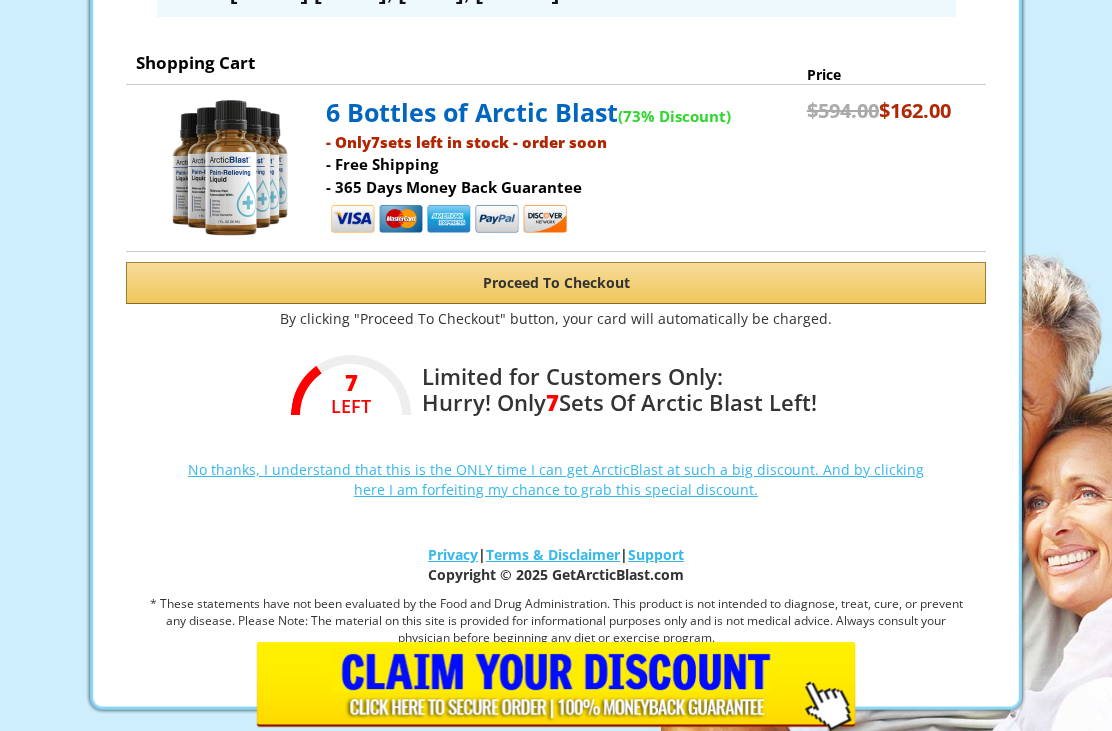 scroll, scrollTop: 0, scrollLeft: 0, axis: both 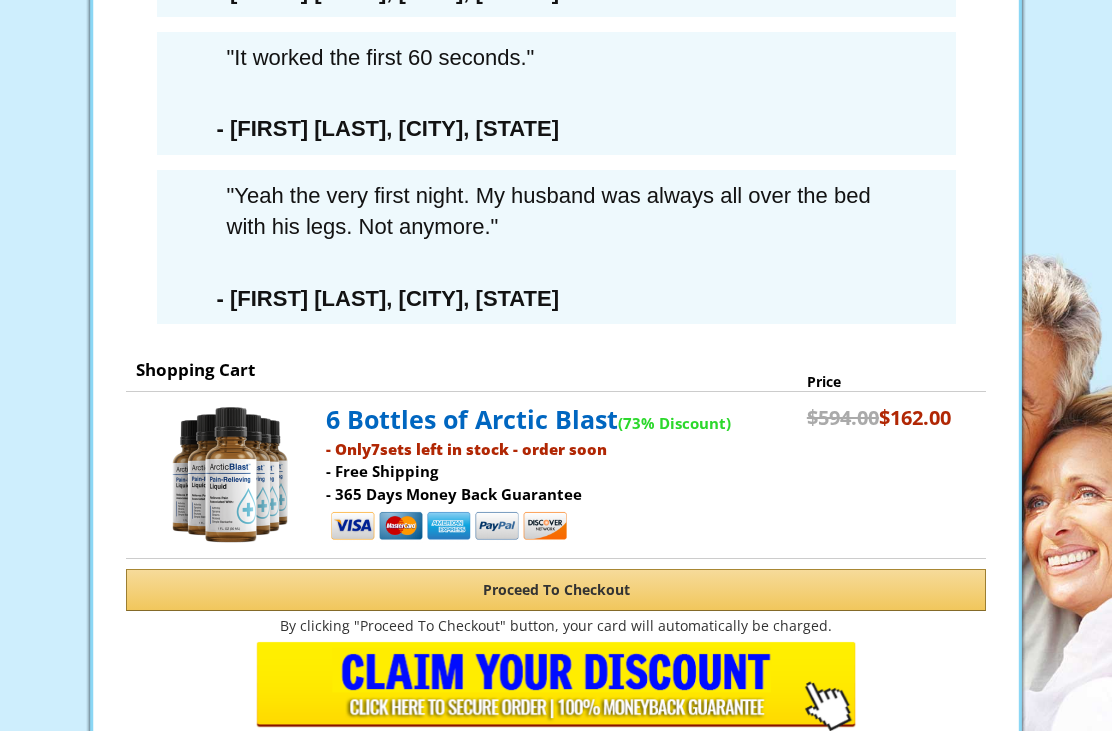 click on "×
WAIT!
YOU MUST CONFIRM THAT YOU’RE  PASSING ON THIS DEAL FOREVER...
6 Extra Bottles Of ArcticBlast For Just $162.00  PLUS Free Shipping (a savings of $9.95!)
LAST CHANCE
SAVE $432
SAVE 73%
I understand  this is my only chance to get exclusive delivery of this Extra 6-Bottle Bundle at the  special discounted price of only $27/bottle  ($162.00 total).
I understand  that once I leave this page, if I want this amount of Arctic Blast at this price in the future, I will not be offered a  savings of 73% , or free shipping!
I also understand  I’m turning down the rare opportunity to continue getting on-demand pain relief,  move around with complete freedom, and wake up without aches or stiff joints… not to mention,  finally getting back to doing the things you love every day. ”" at bounding box center (556, 365) 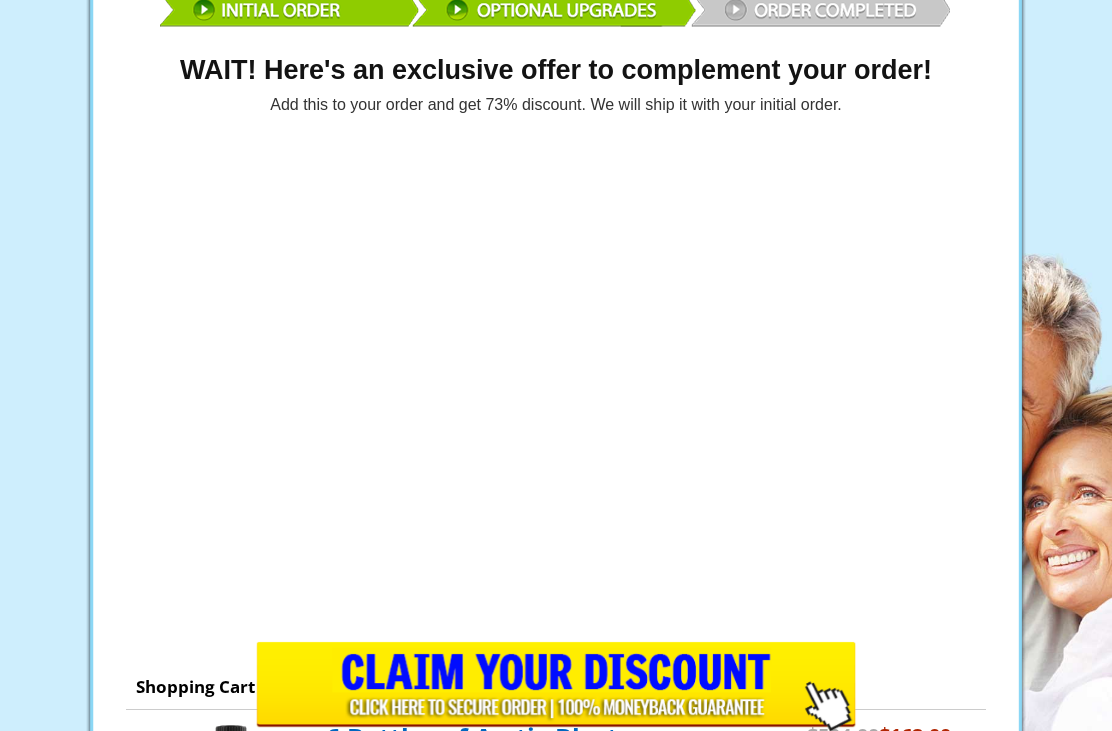 scroll, scrollTop: 94, scrollLeft: 0, axis: vertical 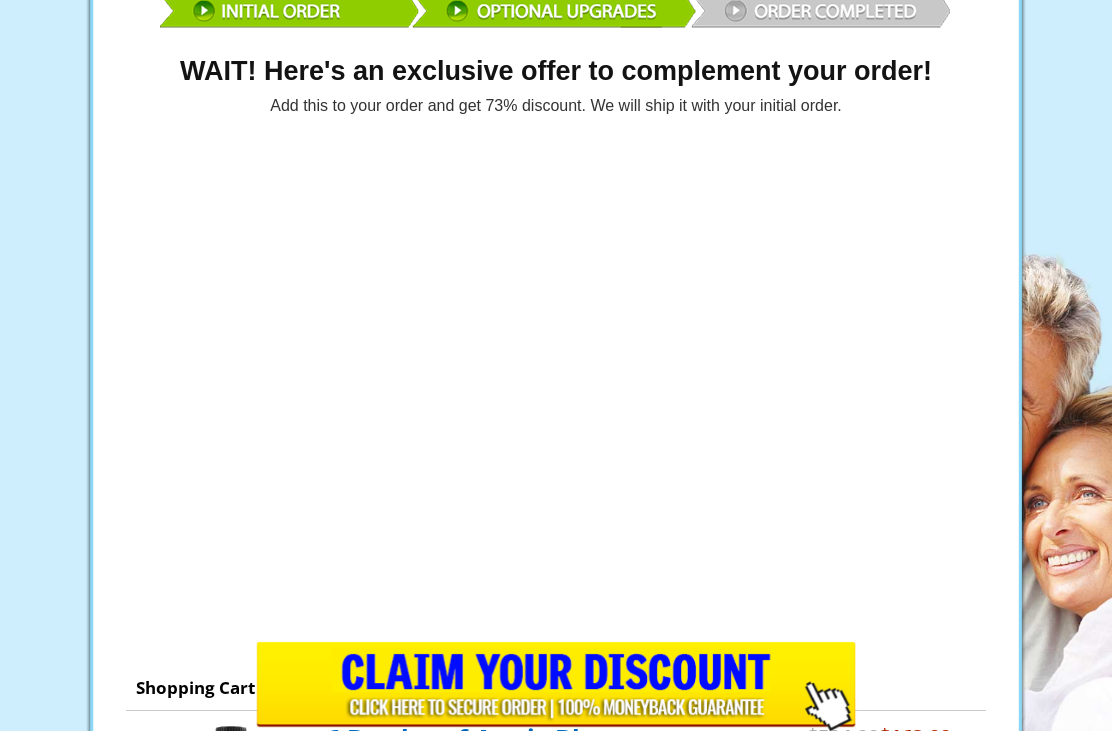 click at bounding box center [555, 398] 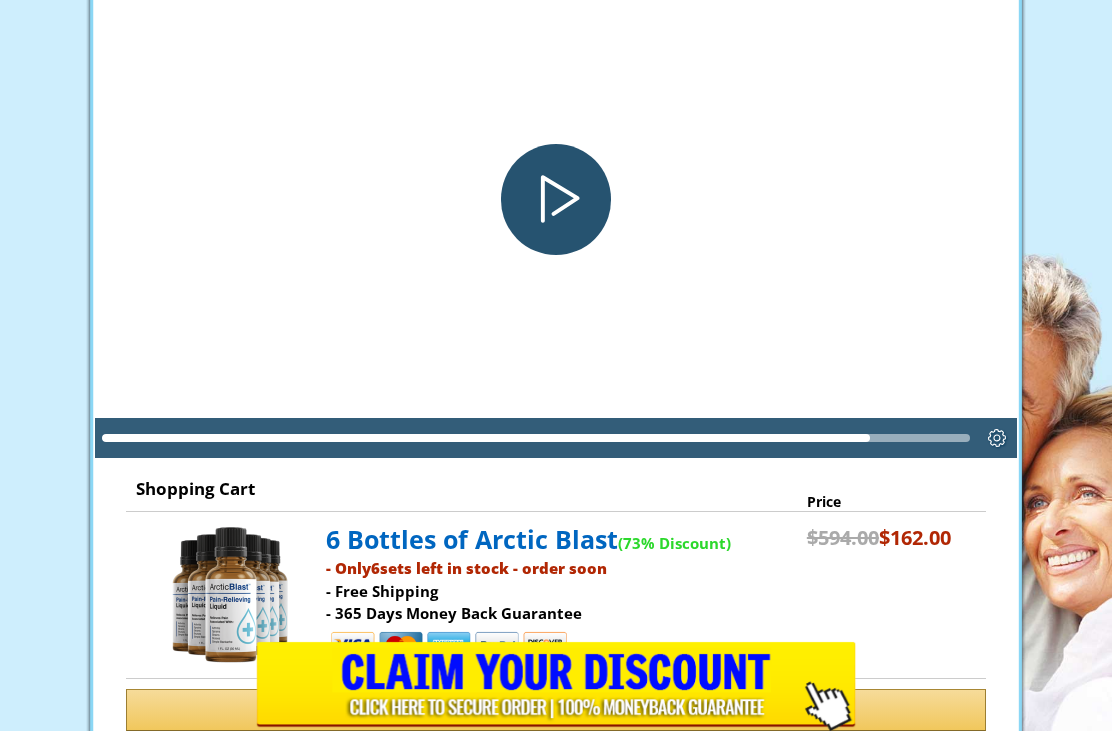 click at bounding box center (556, 199) 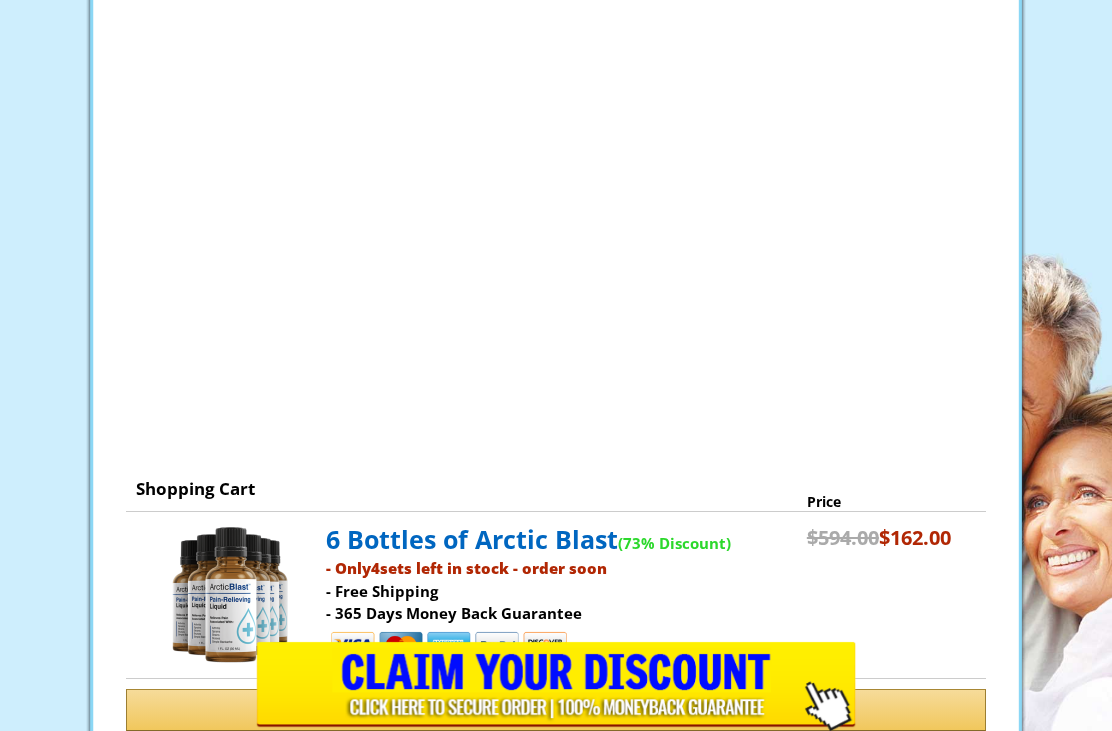 click at bounding box center [555, 199] 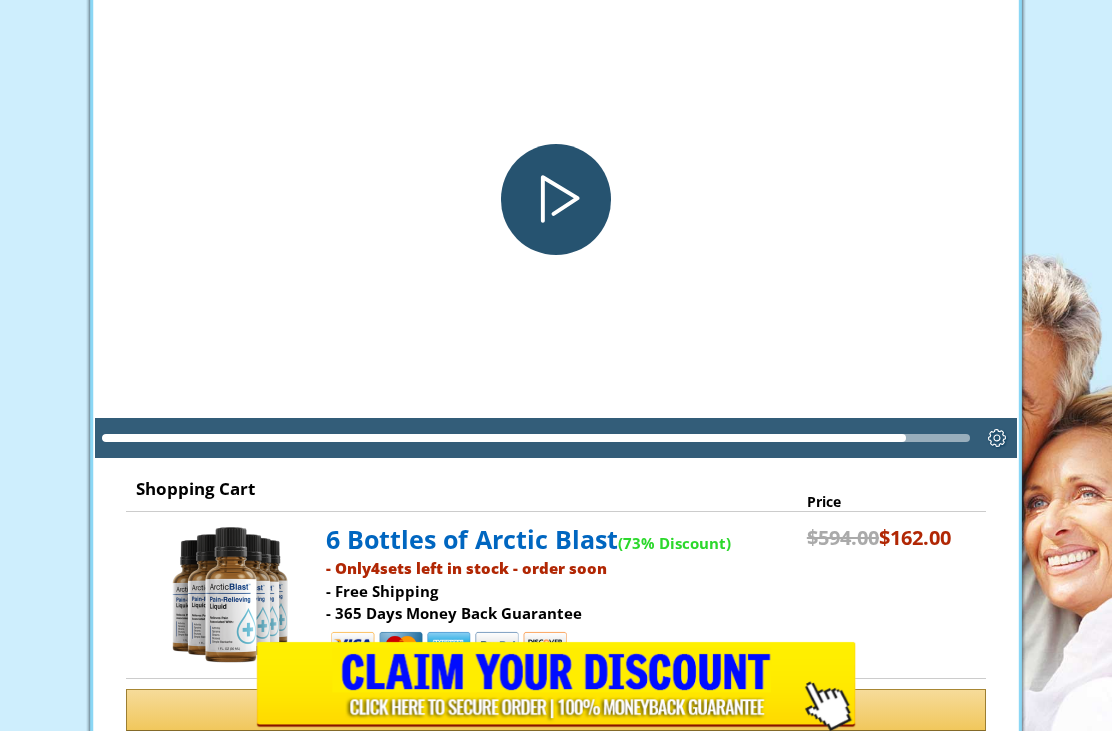 click at bounding box center [555, 199] 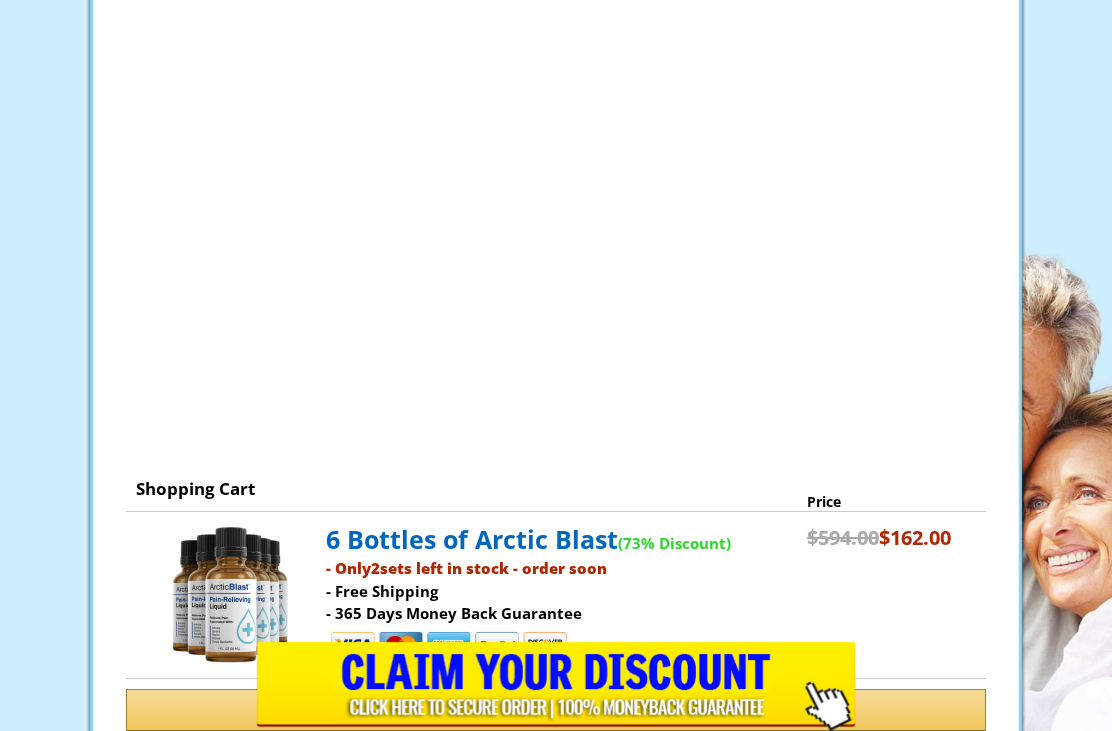 click at bounding box center (555, 199) 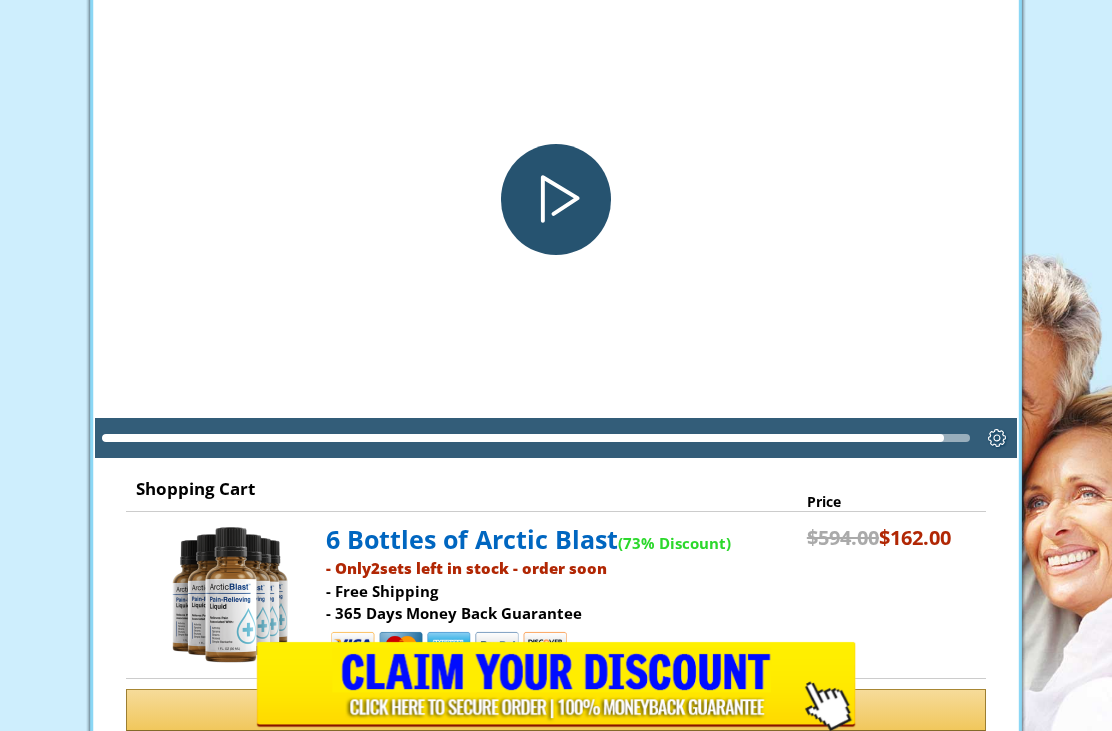 click at bounding box center (555, 199) 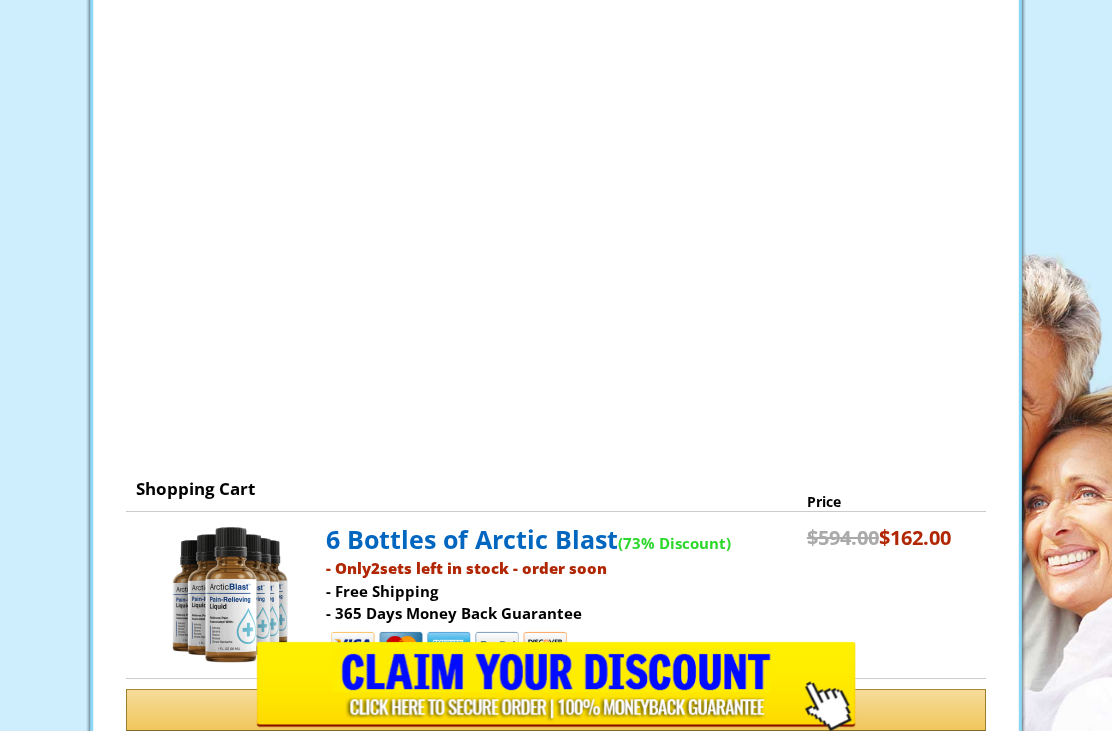 click at bounding box center [555, 199] 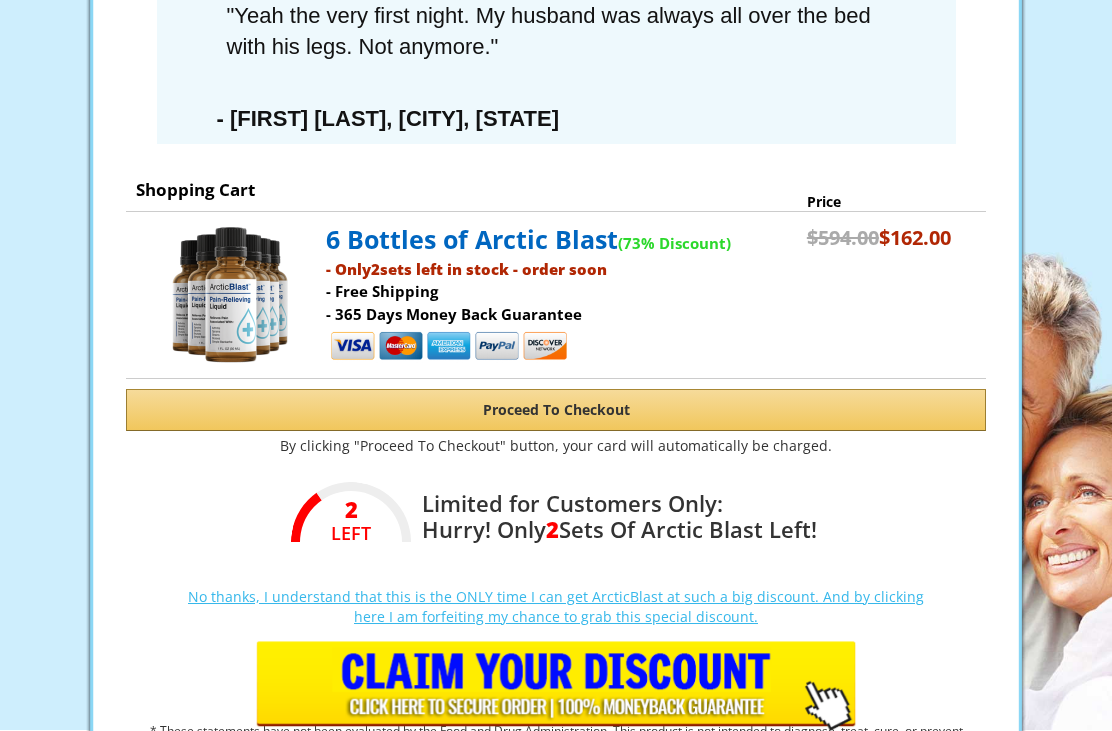 scroll, scrollTop: 11367, scrollLeft: 0, axis: vertical 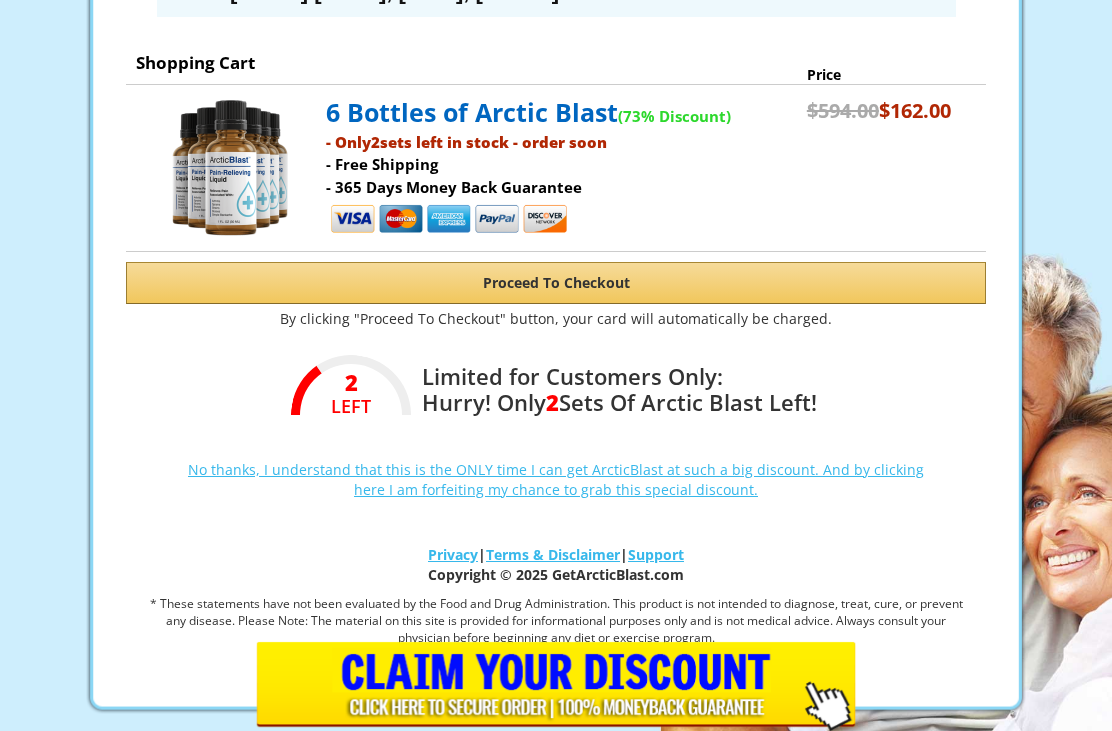 click on "No thanks, I understand that this is the ONLY time I can get ArcticBlast at such a big discount. And by clicking here I am forfeiting my chance to grab this special discount." at bounding box center [556, 479] 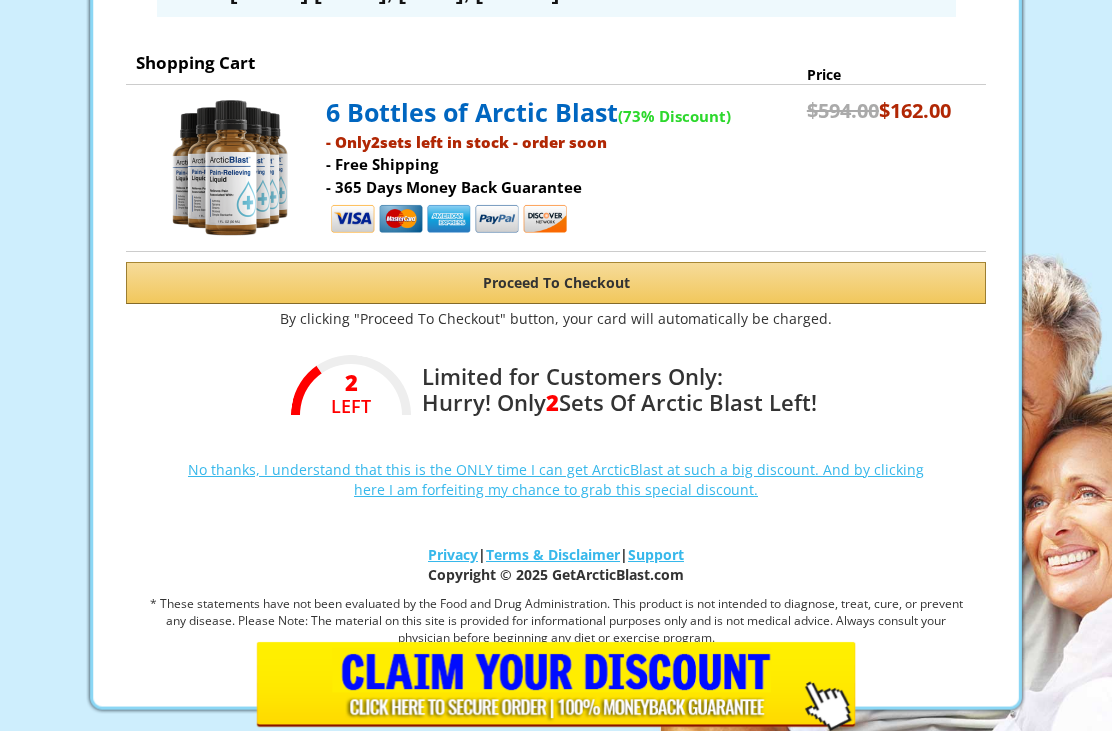 scroll, scrollTop: 0, scrollLeft: 0, axis: both 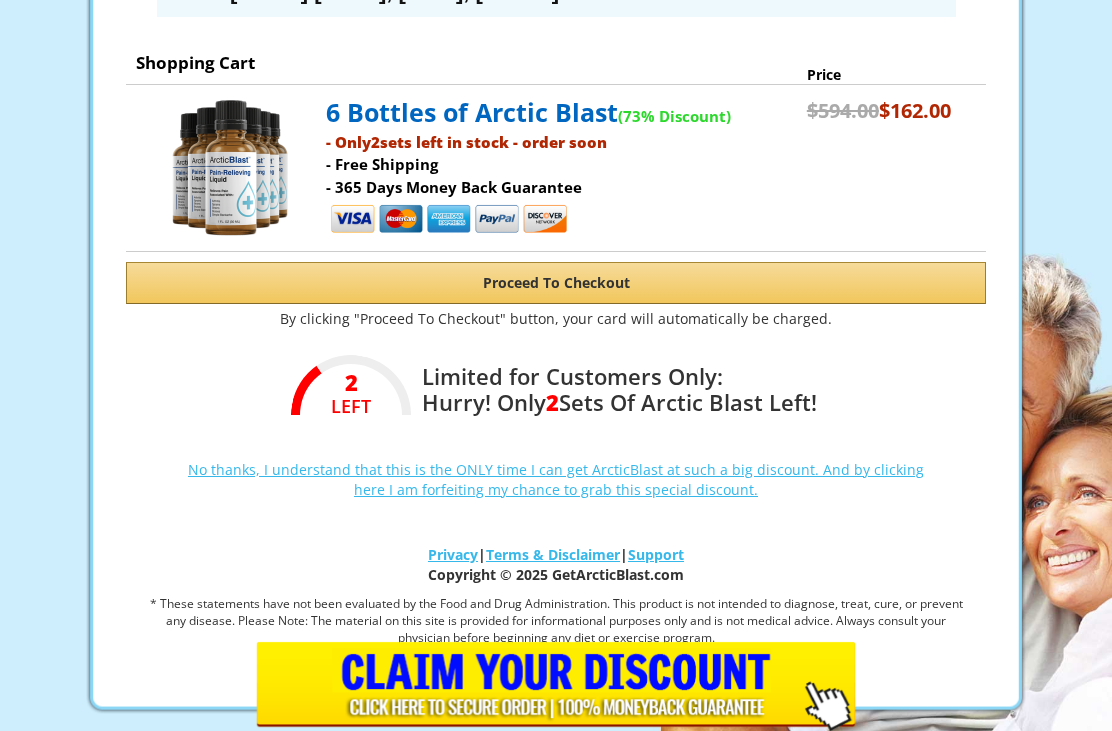 click on "No thanks, I understand that this is the ONLY time I can get ArcticBlast at such a big discount. And by clicking here I am forfeiting my chance to grab this special discount." at bounding box center [556, 479] 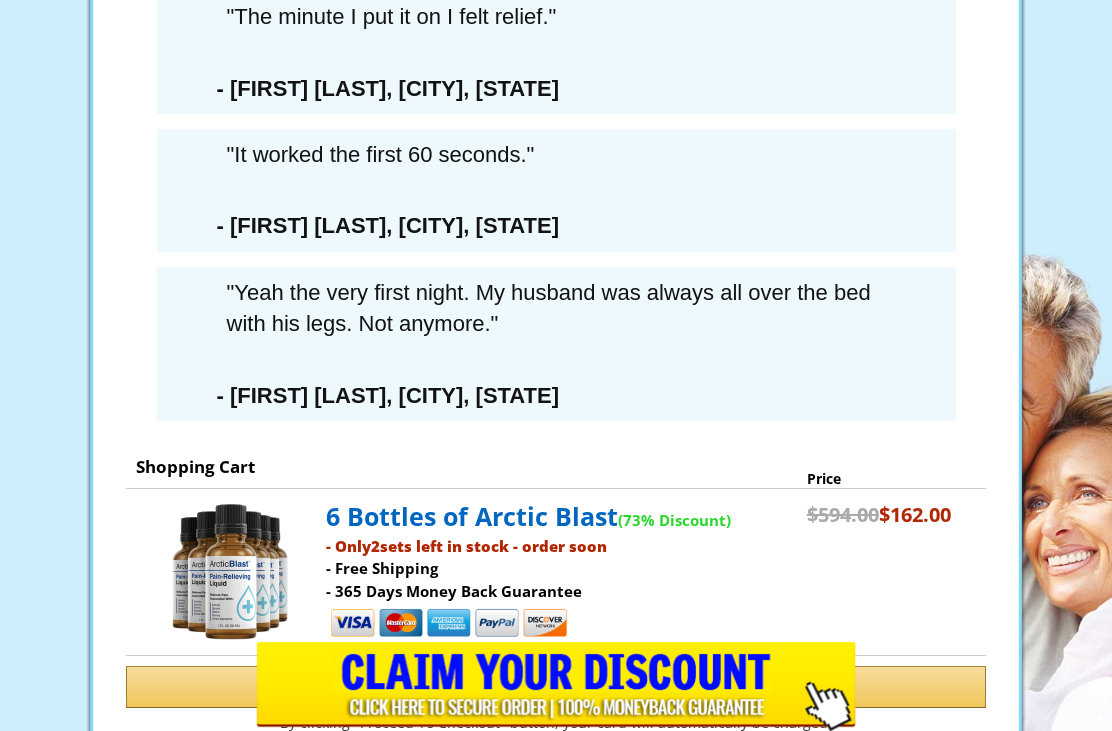 scroll, scrollTop: 10962, scrollLeft: 0, axis: vertical 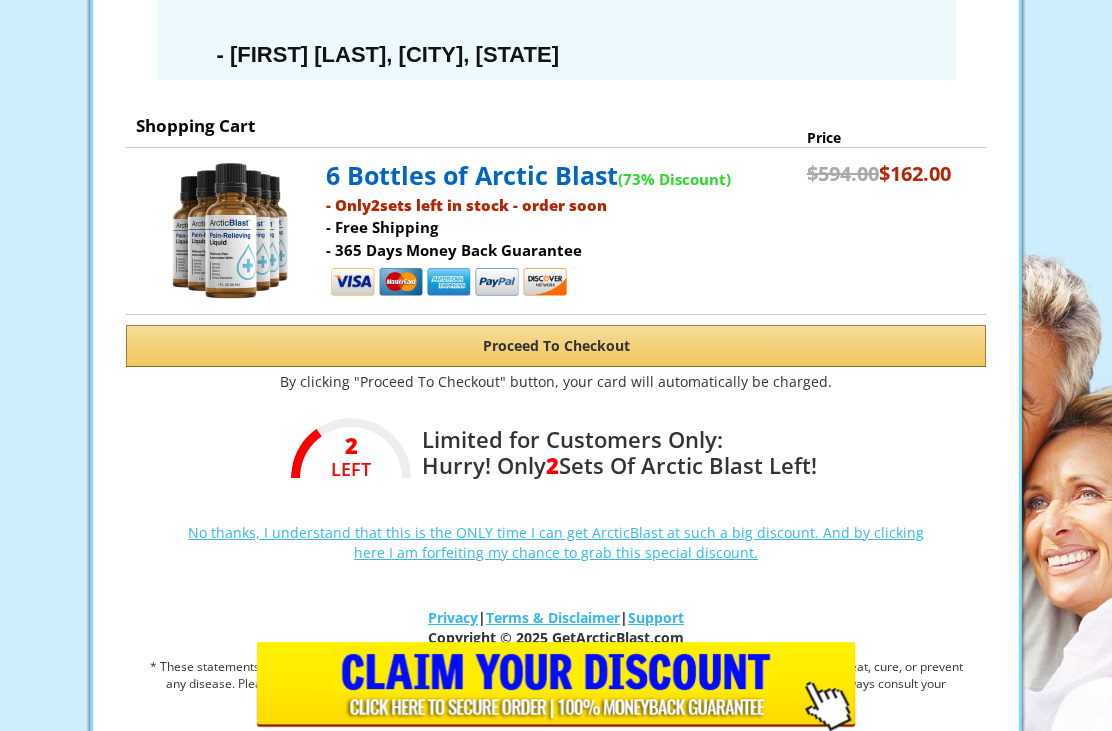 click on "No thanks, I understand that this is the ONLY time I can get ArcticBlast at such a big discount. And by clicking here I am forfeiting my chance to grab this special discount." at bounding box center (556, 542) 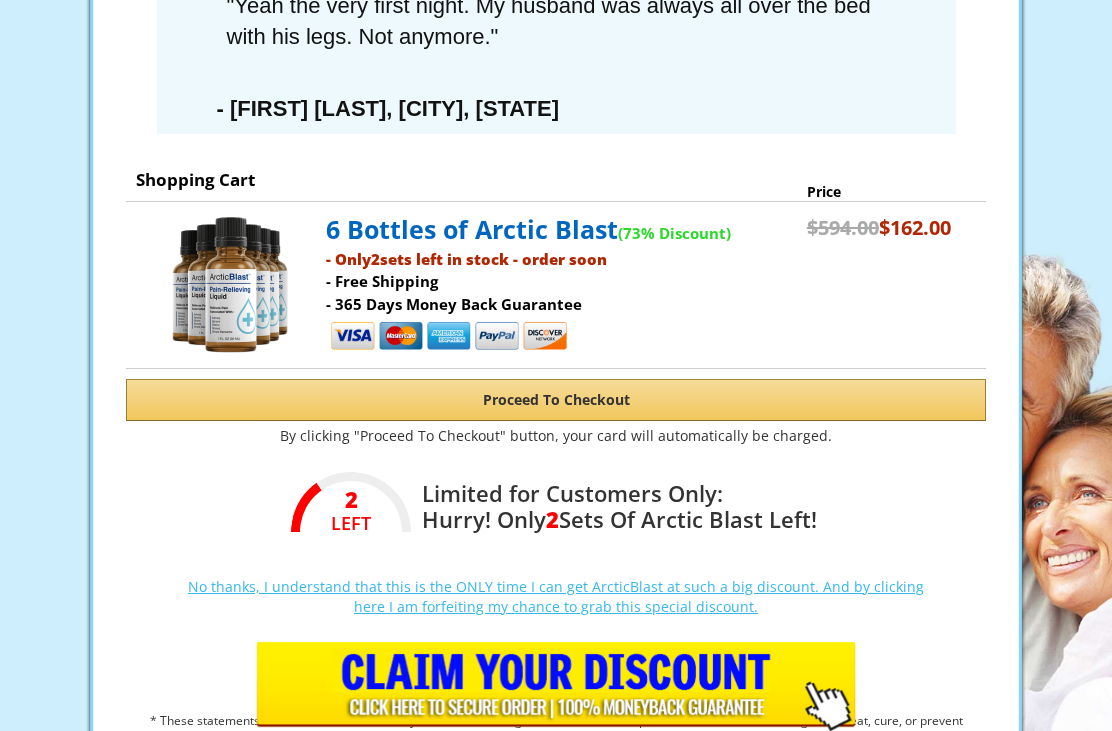 scroll, scrollTop: 11308, scrollLeft: 0, axis: vertical 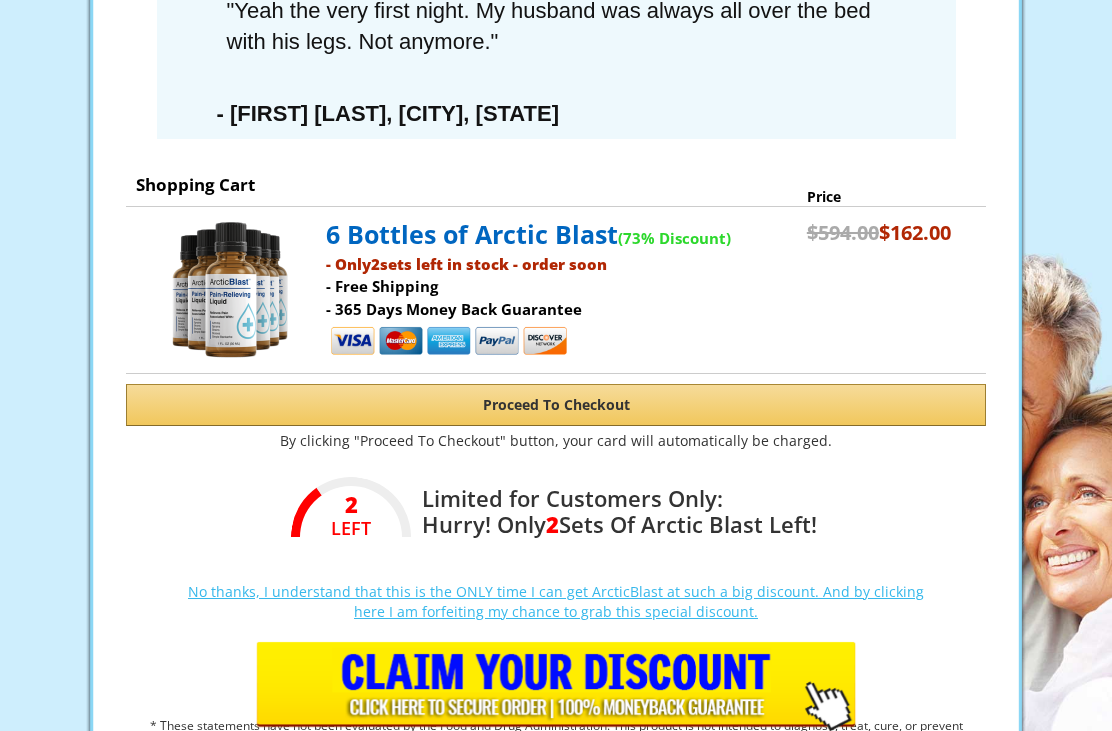 click on "SAVE 73%" at bounding box center [556, 514] 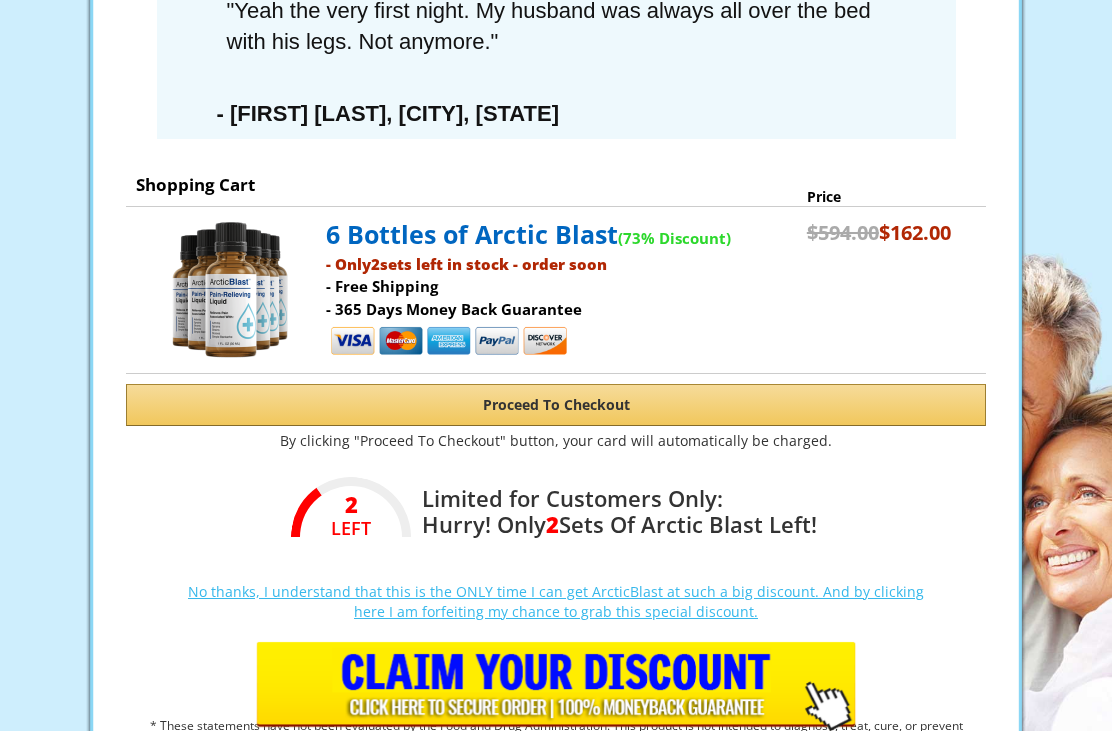 click on "×
WAIT!
YOU MUST CONFIRM THAT YOU’RE  PASSING ON THIS DEAL FOREVER...
6 Extra Bottles Of ArcticBlast For Just $162.00  PLUS Free Shipping (a savings of $9.95!)
LAST CHANCE
SAVE $432
SAVE 73%
I understand  this is my only chance to get exclusive delivery of this Extra 6-Bottle Bundle at the  special discounted price of only $27/bottle  ($162.00 total).
I understand  that once I leave this page, if I want this amount of Arctic Blast at this price in the future, I will not be offered a  savings of 73% , or free shipping!
I also understand  I’m turning down the rare opportunity to continue getting on-demand pain relief,  move around with complete freedom, and wake up without aches or stiff joints… not to mention,  finally getting back to doing the things you love every day. ”" at bounding box center [556, 365] 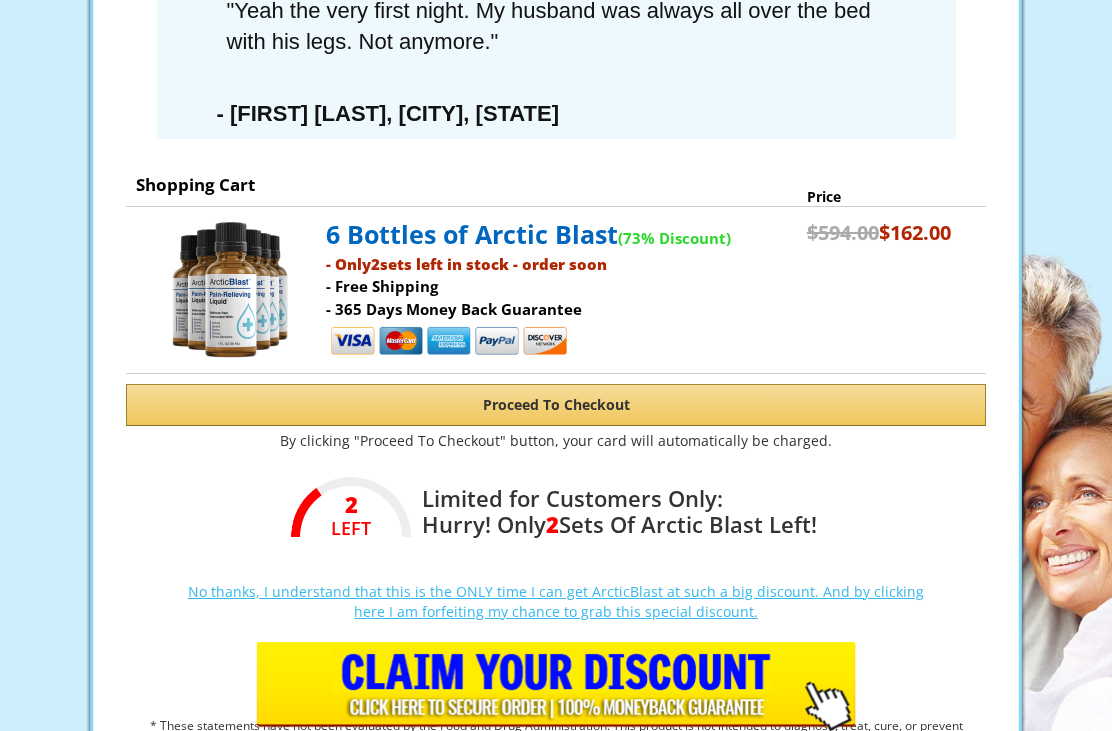 click at bounding box center [556, 686] 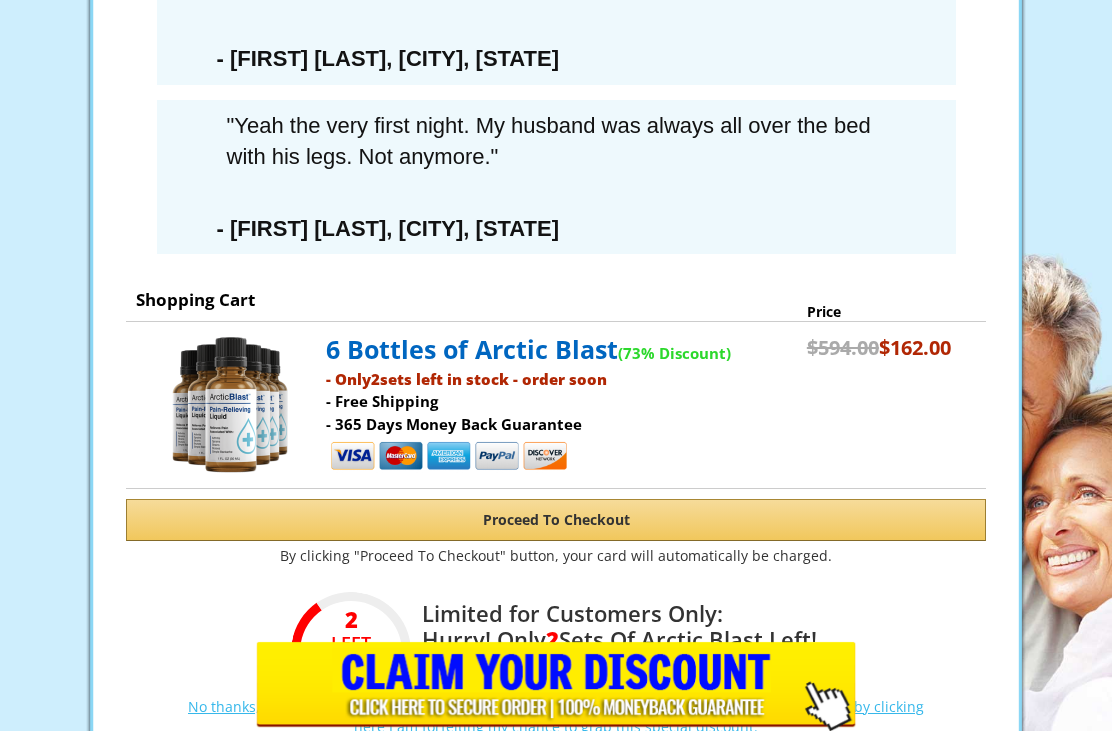 scroll, scrollTop: 11367, scrollLeft: 0, axis: vertical 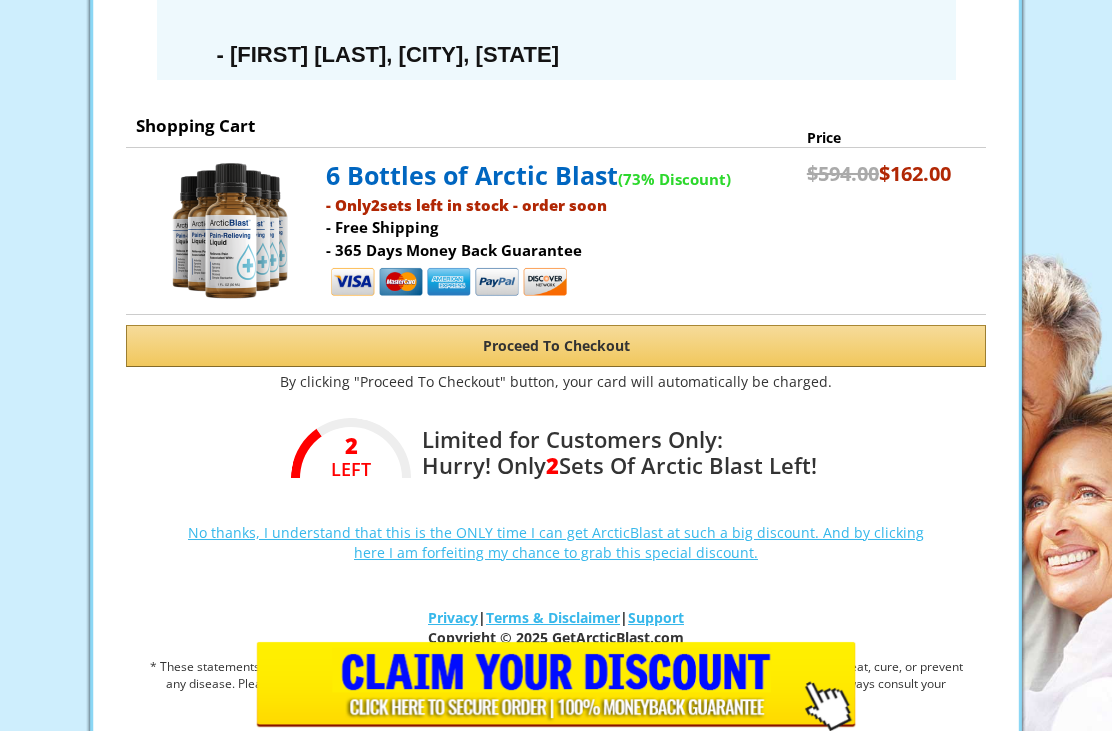 click on "No thanks, I understand that this is the ONLY time I can get ArcticBlast at such a big discount. And by clicking here I am forfeiting my chance to grab this special discount." at bounding box center [556, 542] 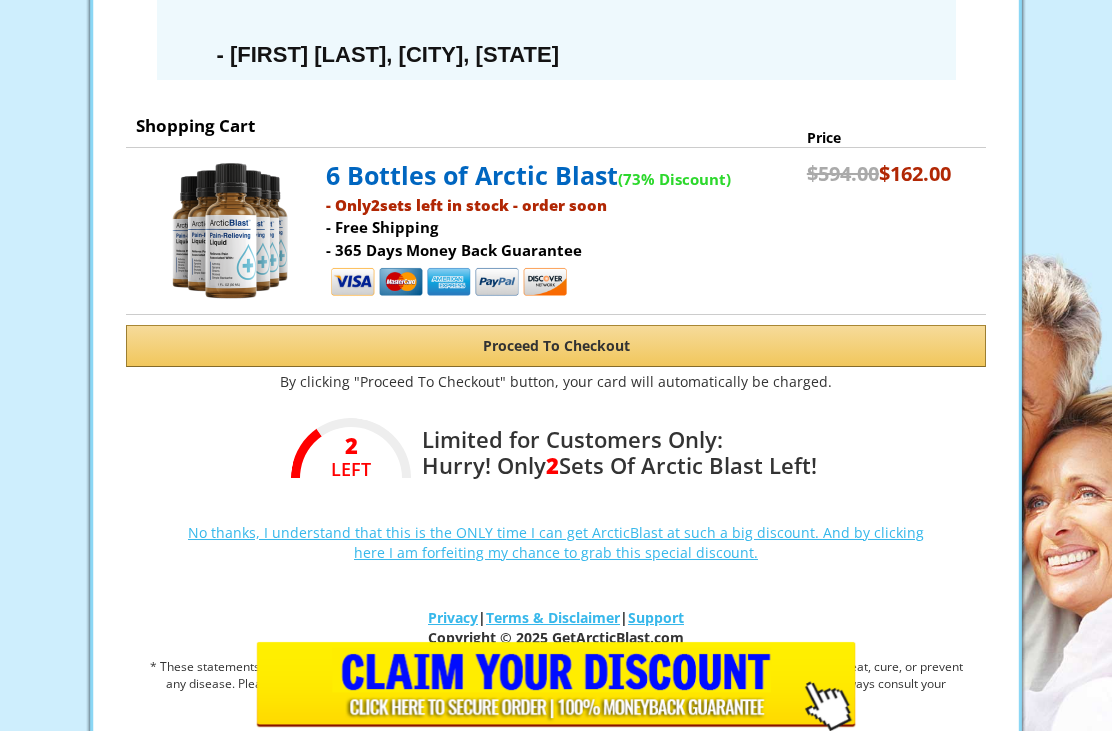 scroll, scrollTop: 243, scrollLeft: 0, axis: vertical 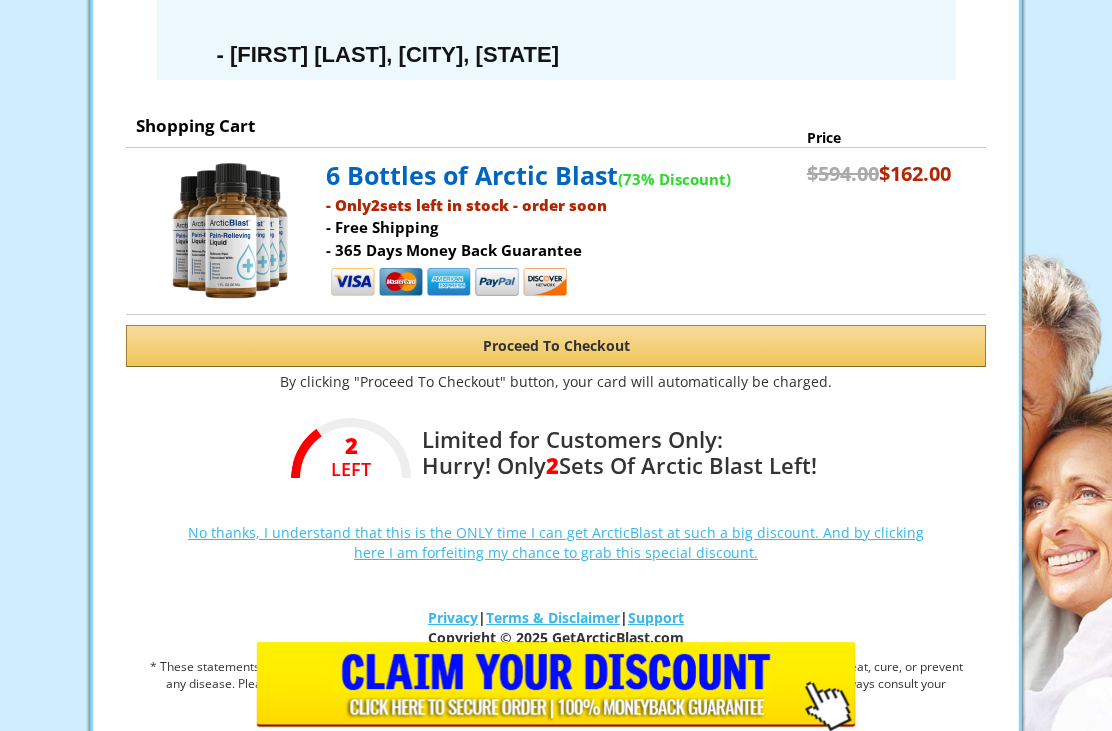 click on "No thanks, I understand that this is the ONLY time I can get ArcticBlast at such a big discount. And by clicking here I am forfeiting my chance to grab this special discount." at bounding box center (556, 542) 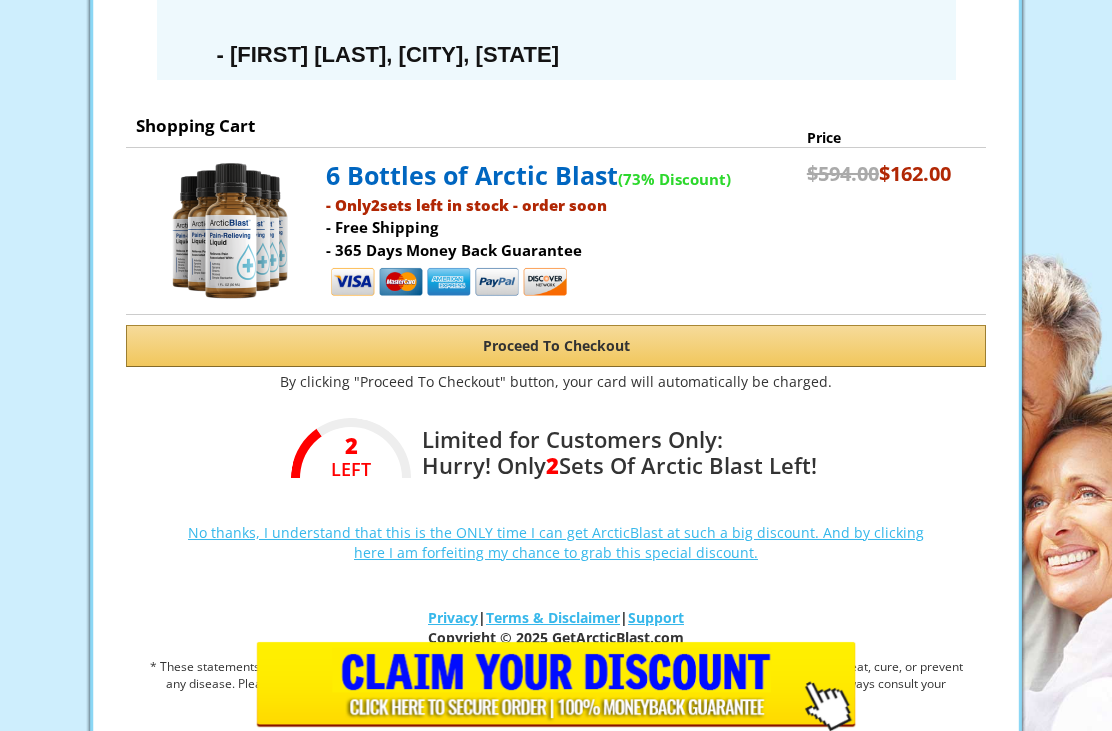 scroll, scrollTop: 0, scrollLeft: 0, axis: both 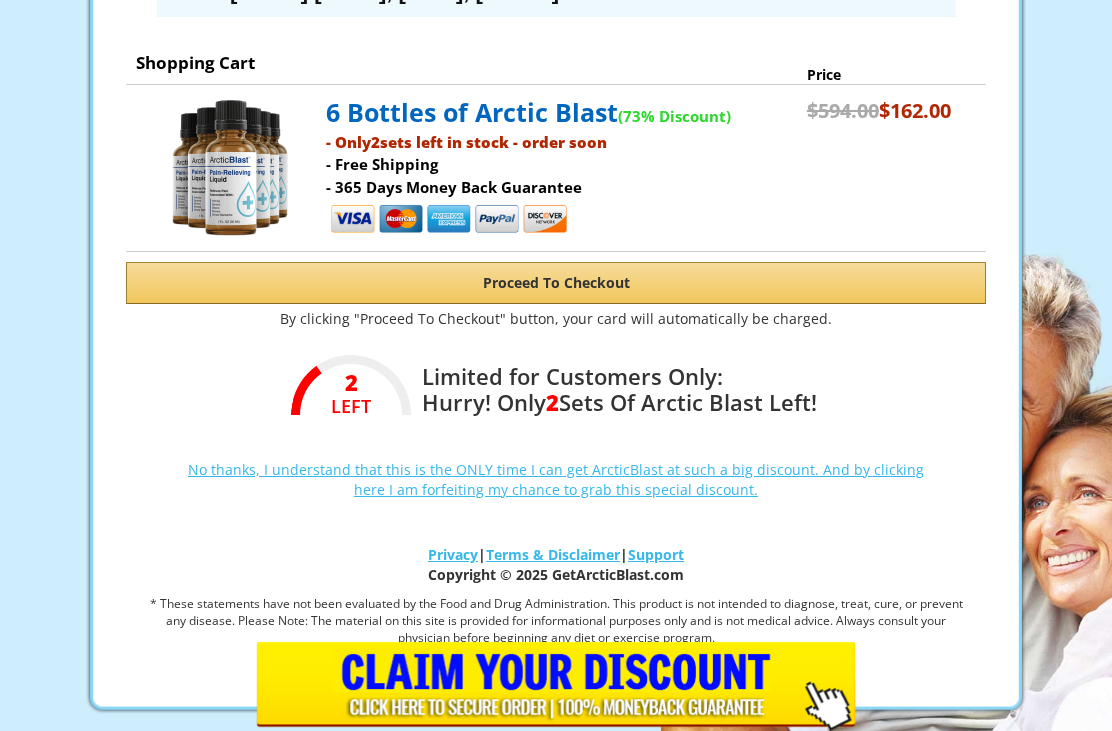 click on "No thanks, I understand that this is the ONLY time I can get ArcticBlast at such a big discount. And by clicking here I am forfeiting my chance to grab this special discount." at bounding box center (556, 479) 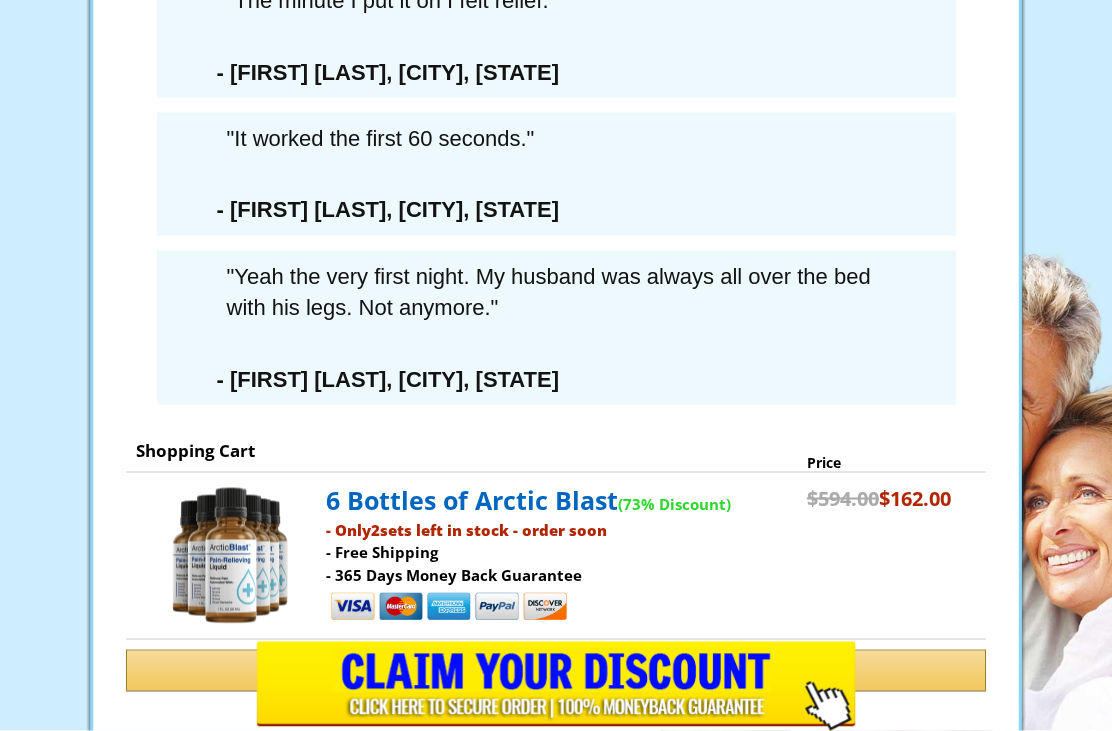 scroll, scrollTop: 10942, scrollLeft: 0, axis: vertical 